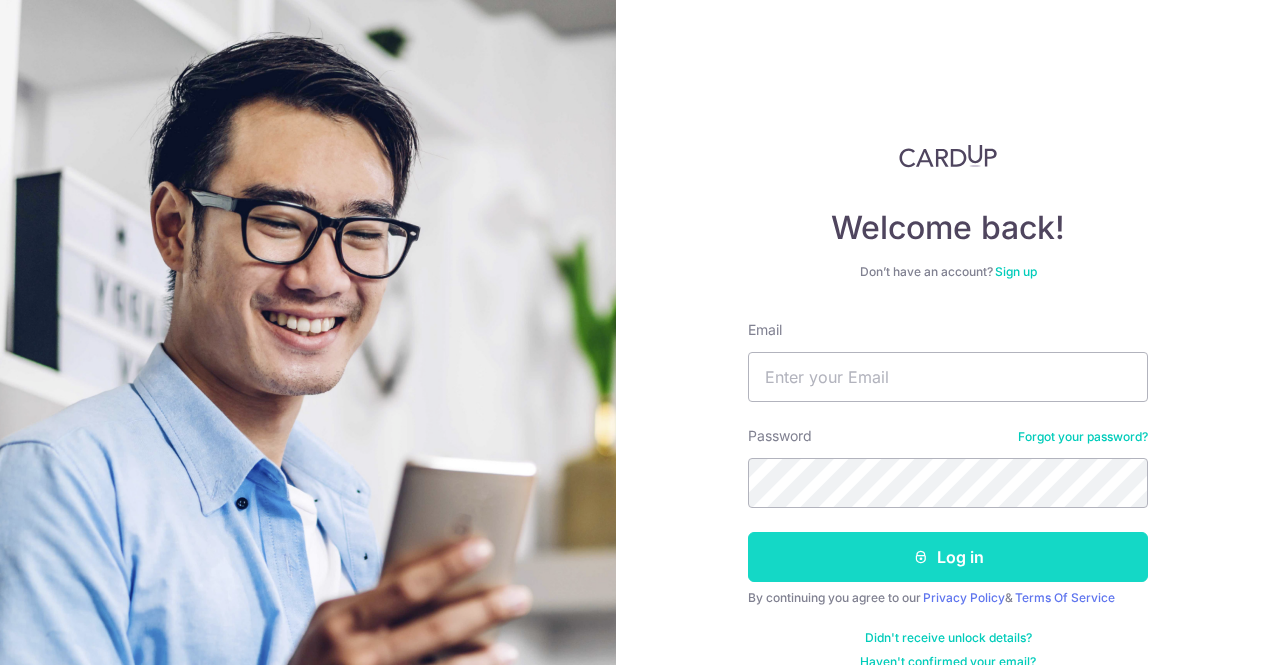 scroll, scrollTop: 0, scrollLeft: 0, axis: both 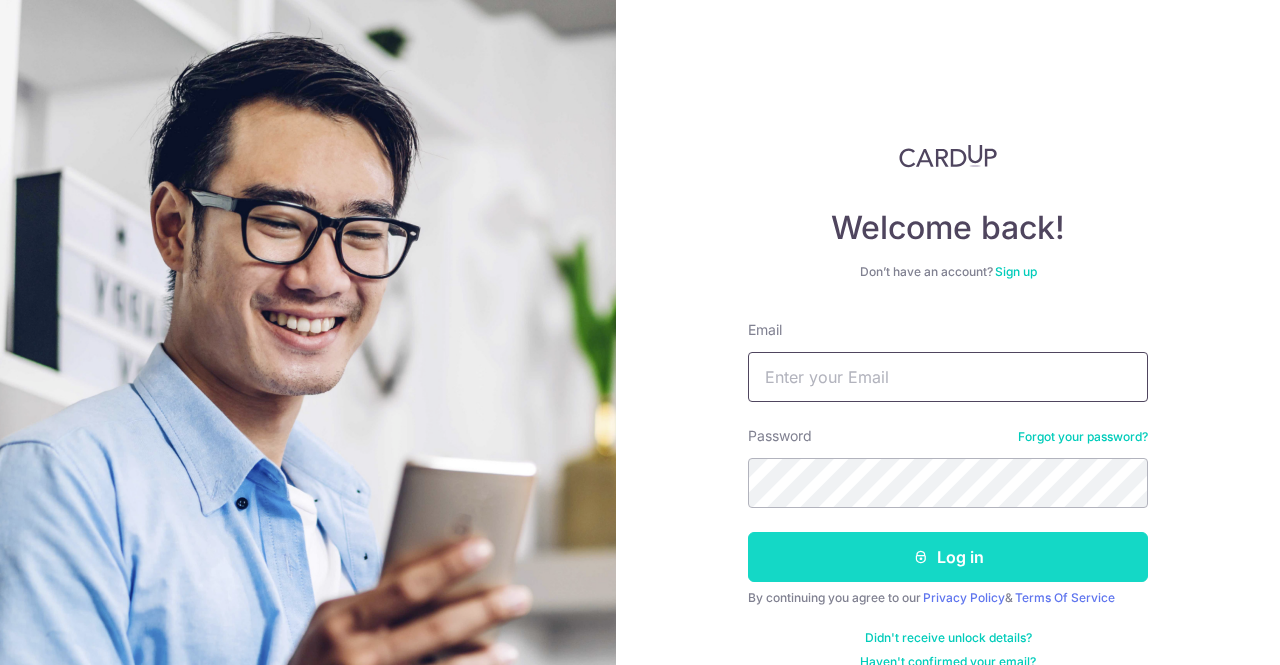 type on "[EMAIL]" 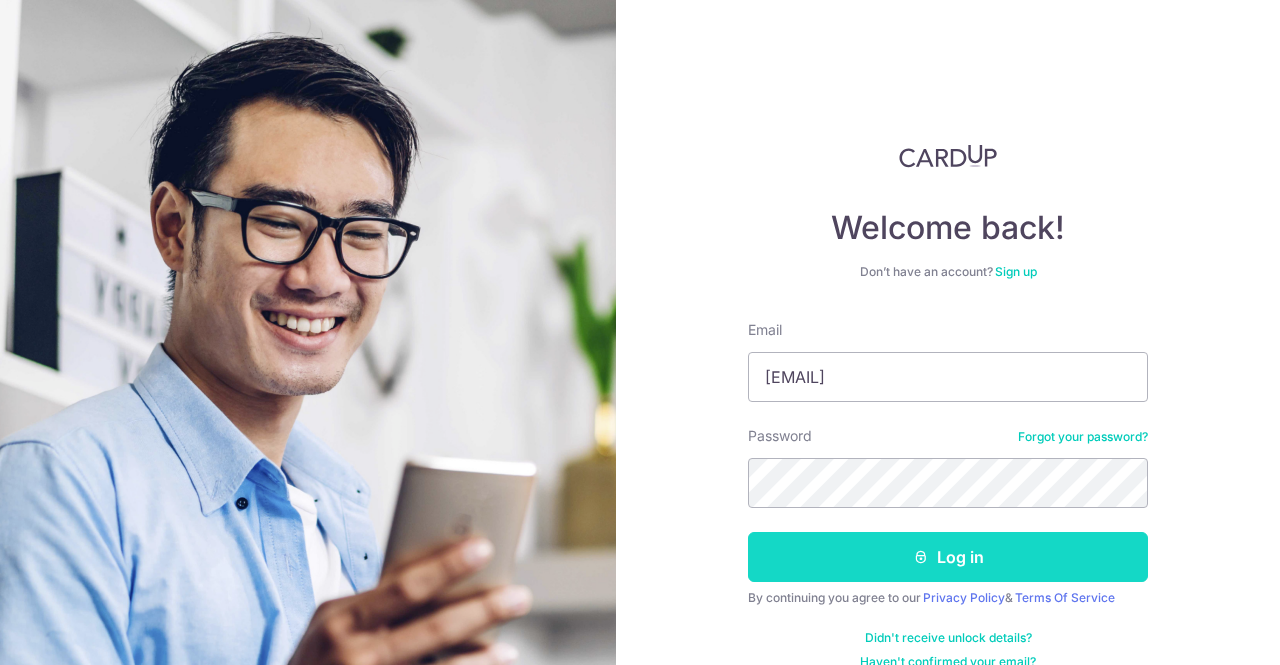 scroll, scrollTop: 0, scrollLeft: 0, axis: both 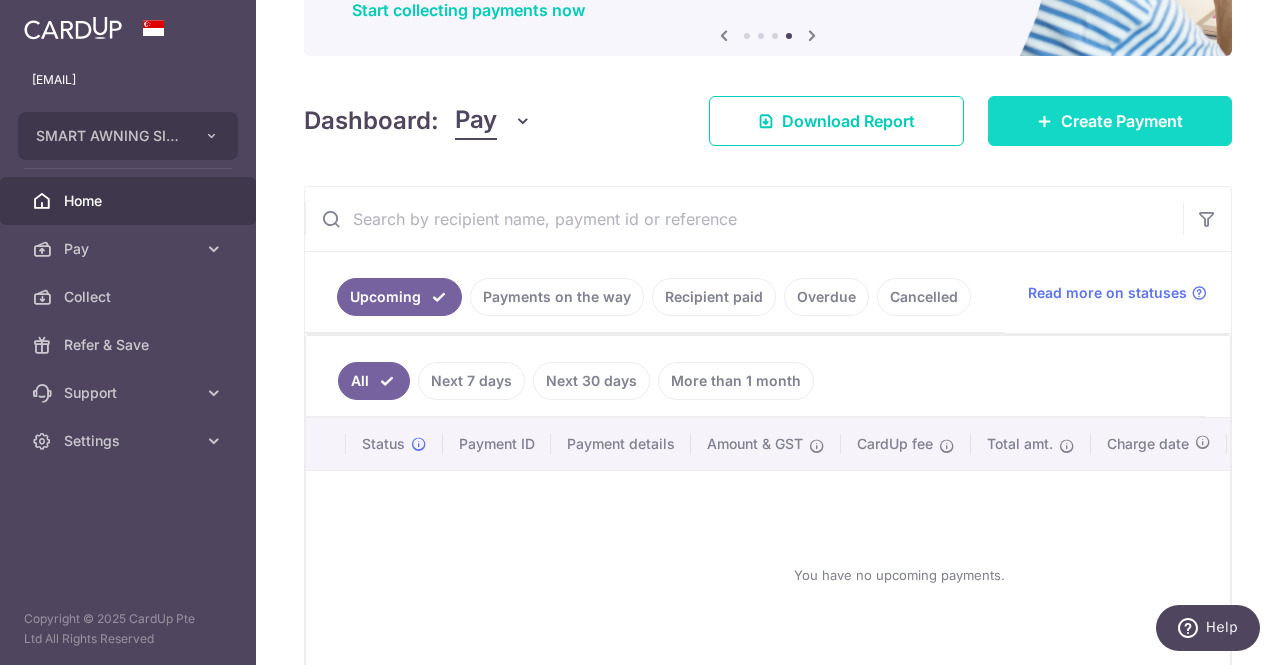 click at bounding box center (1045, 121) 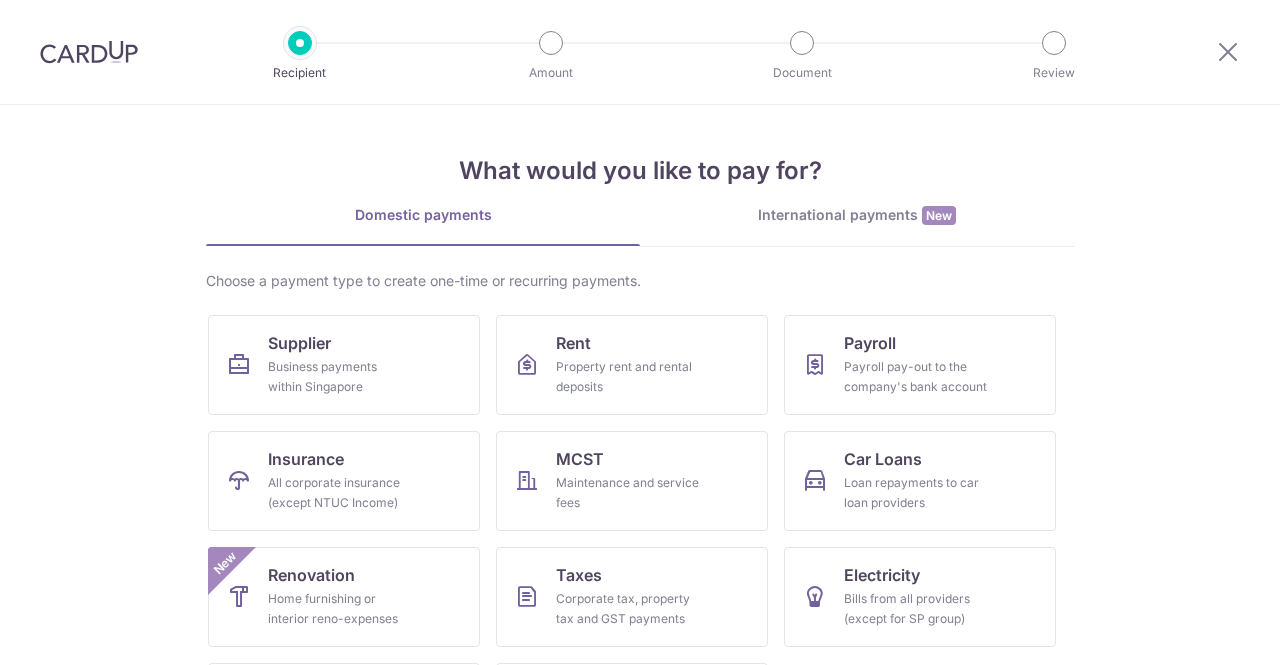 scroll, scrollTop: 0, scrollLeft: 0, axis: both 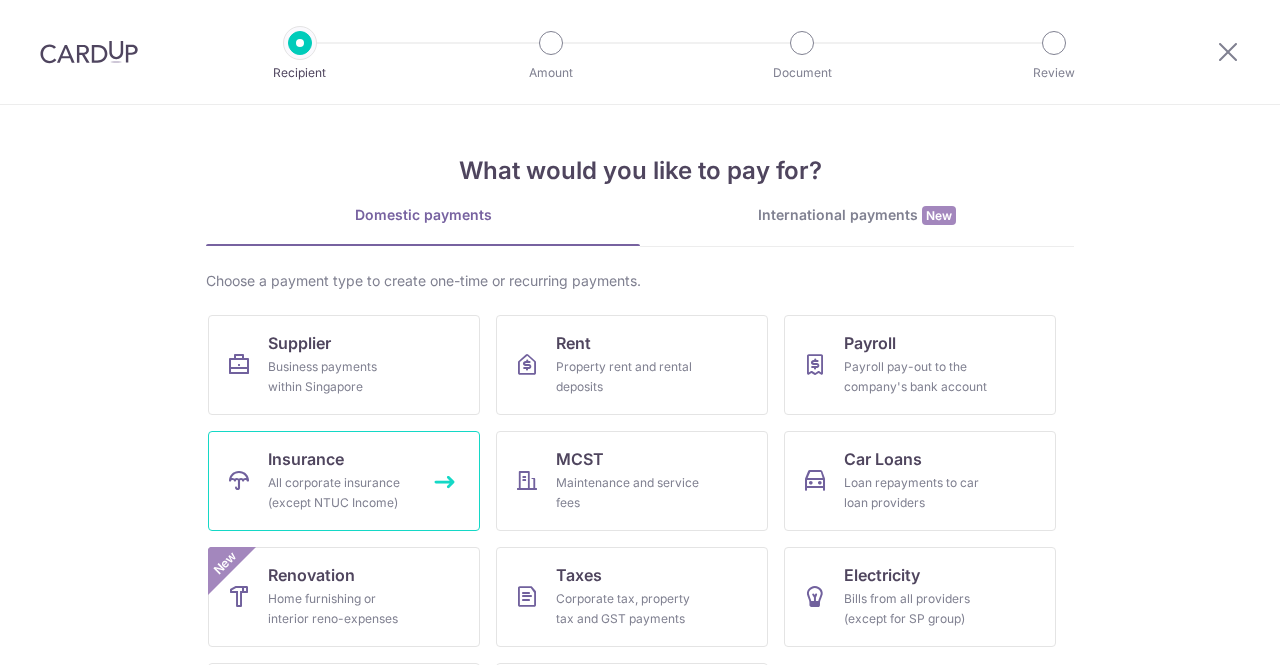 click on "All corporate insurance (except NTUC Income)" at bounding box center [340, 493] 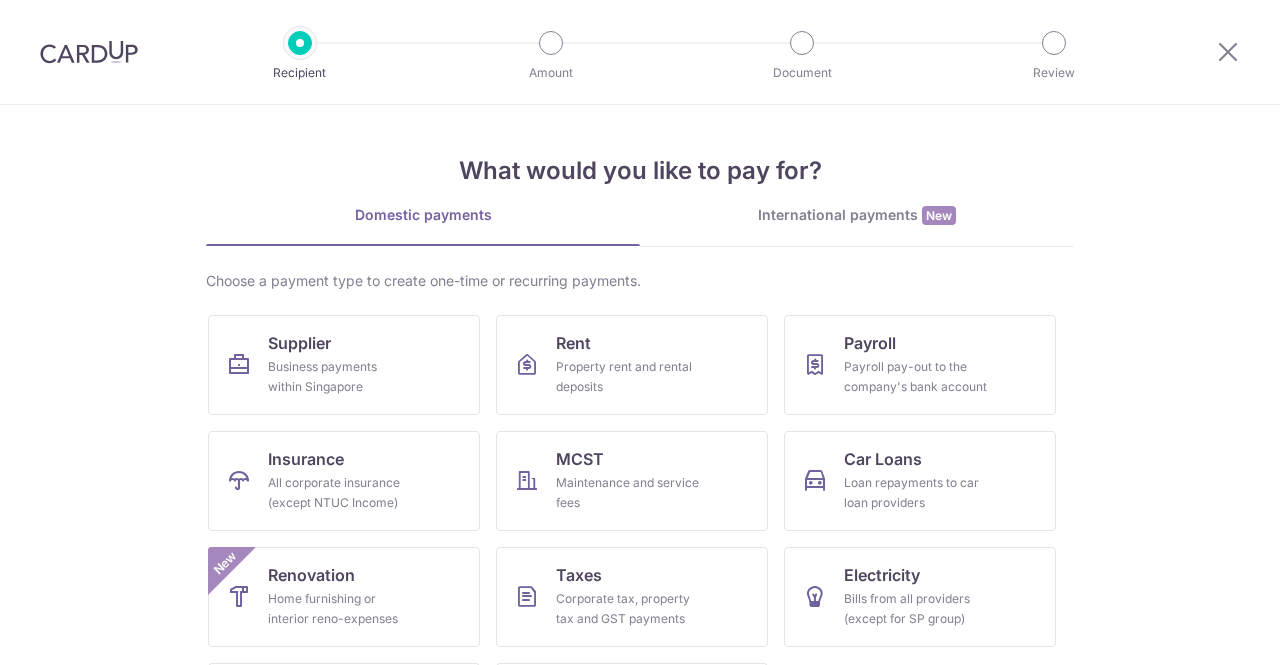 scroll, scrollTop: 0, scrollLeft: 0, axis: both 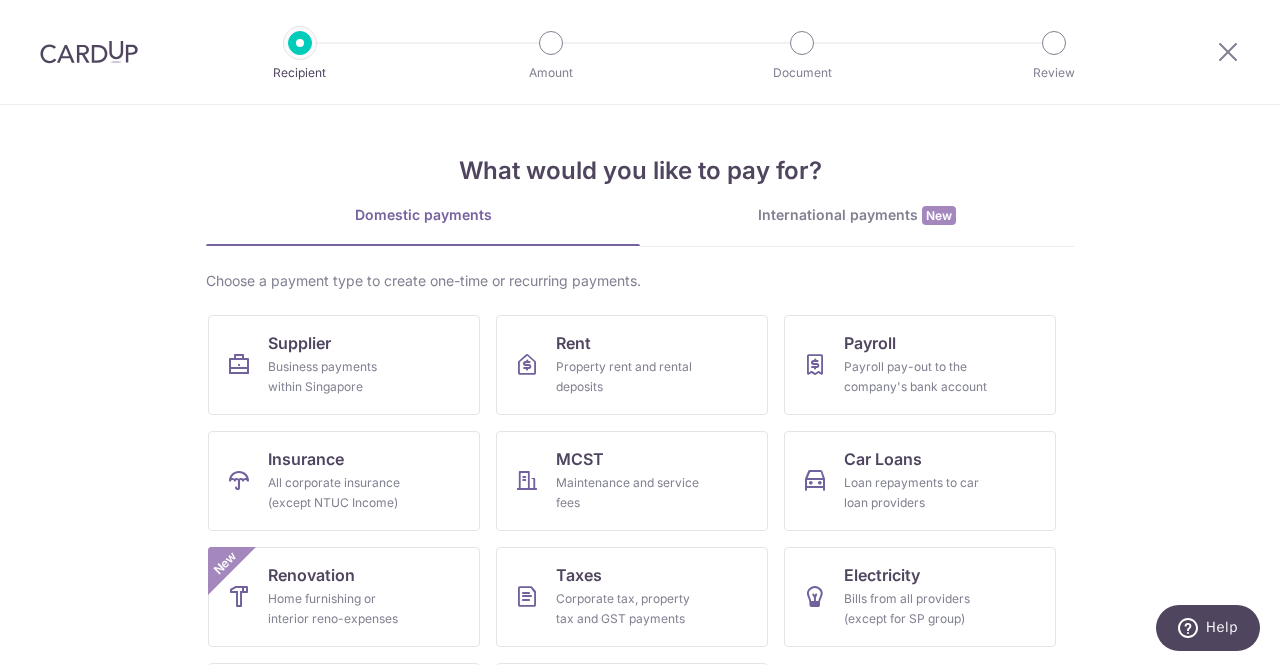 click at bounding box center [1228, 52] 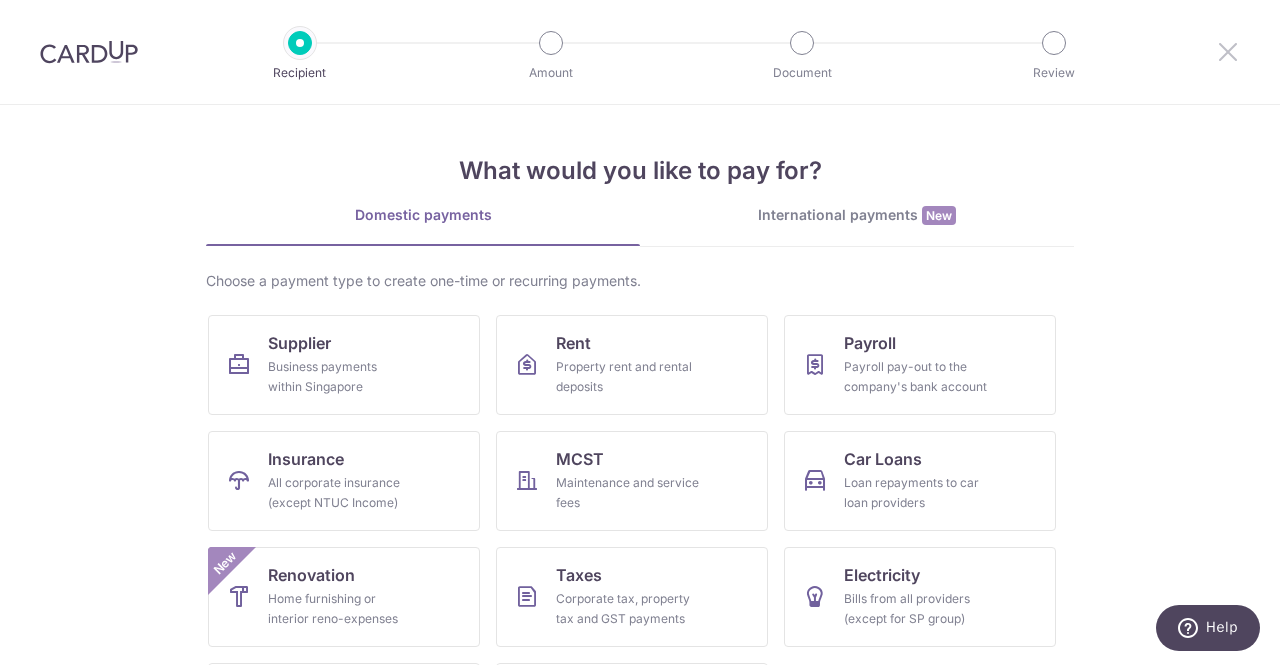 click at bounding box center (1228, 51) 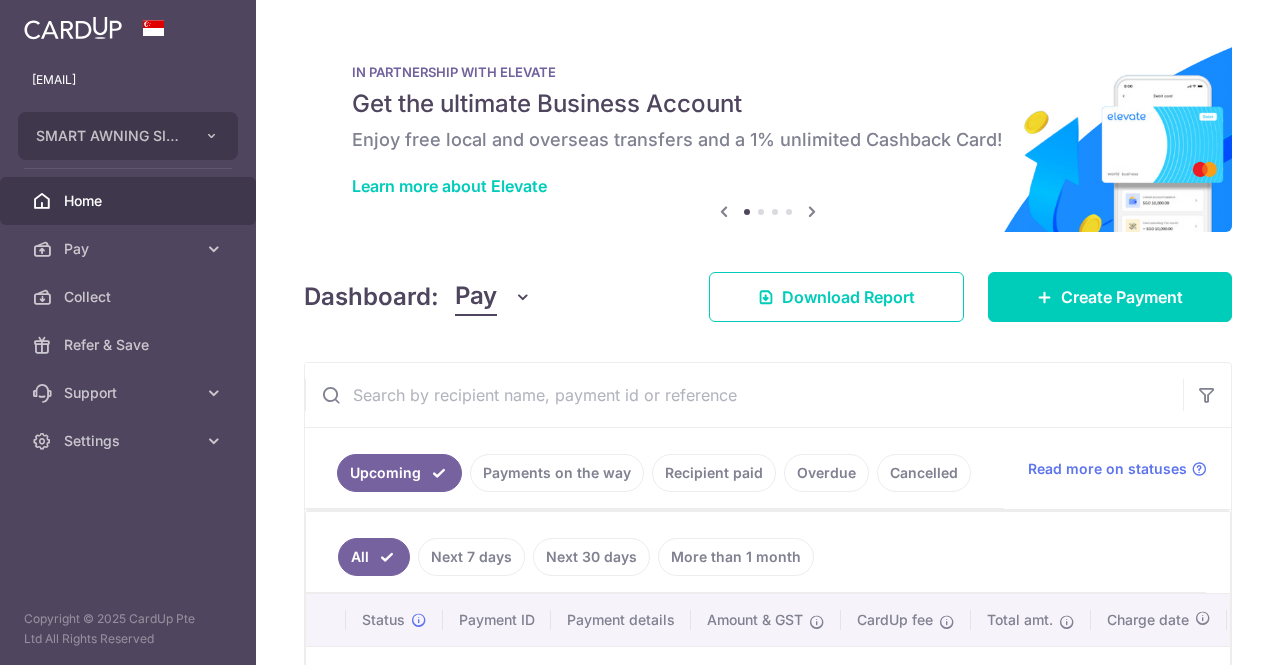scroll, scrollTop: 0, scrollLeft: 0, axis: both 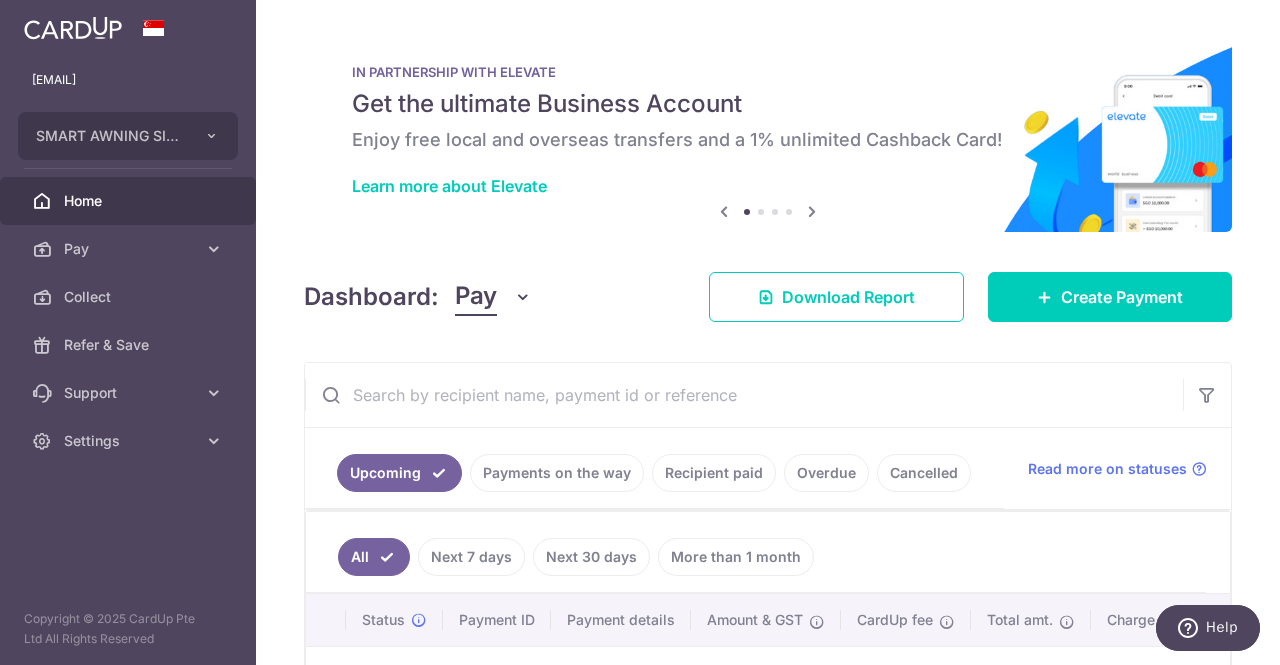 click on "Payments on the way" at bounding box center (557, 473) 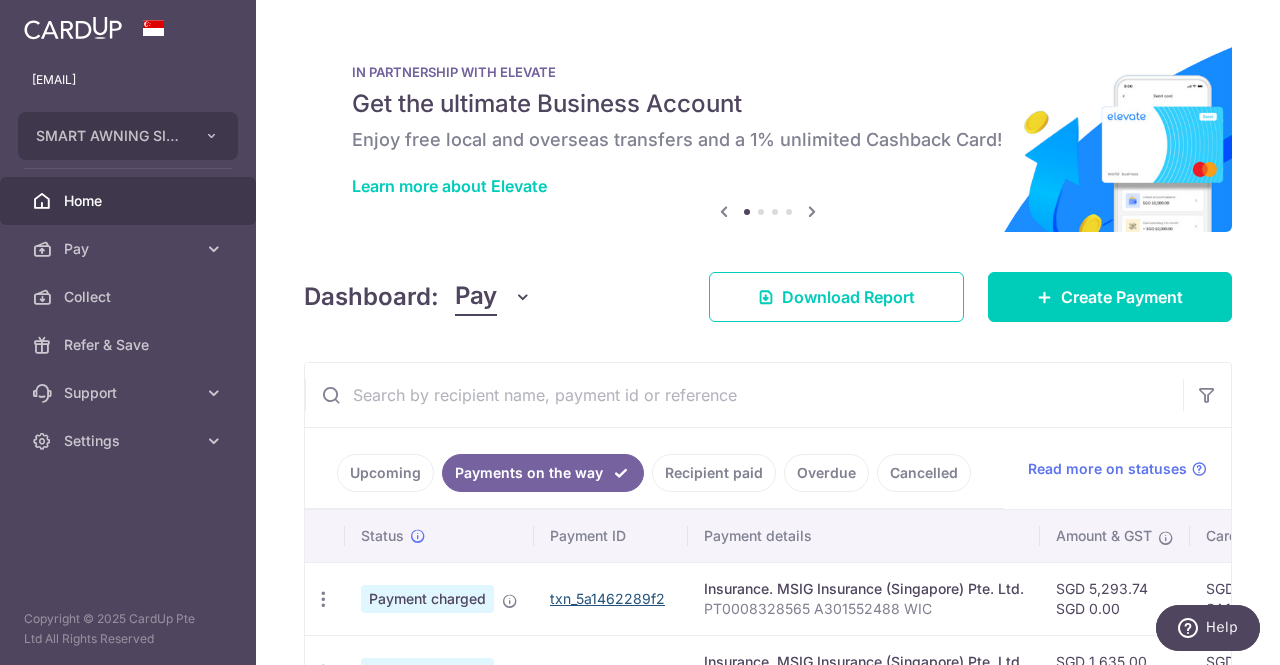 scroll, scrollTop: 150, scrollLeft: 0, axis: vertical 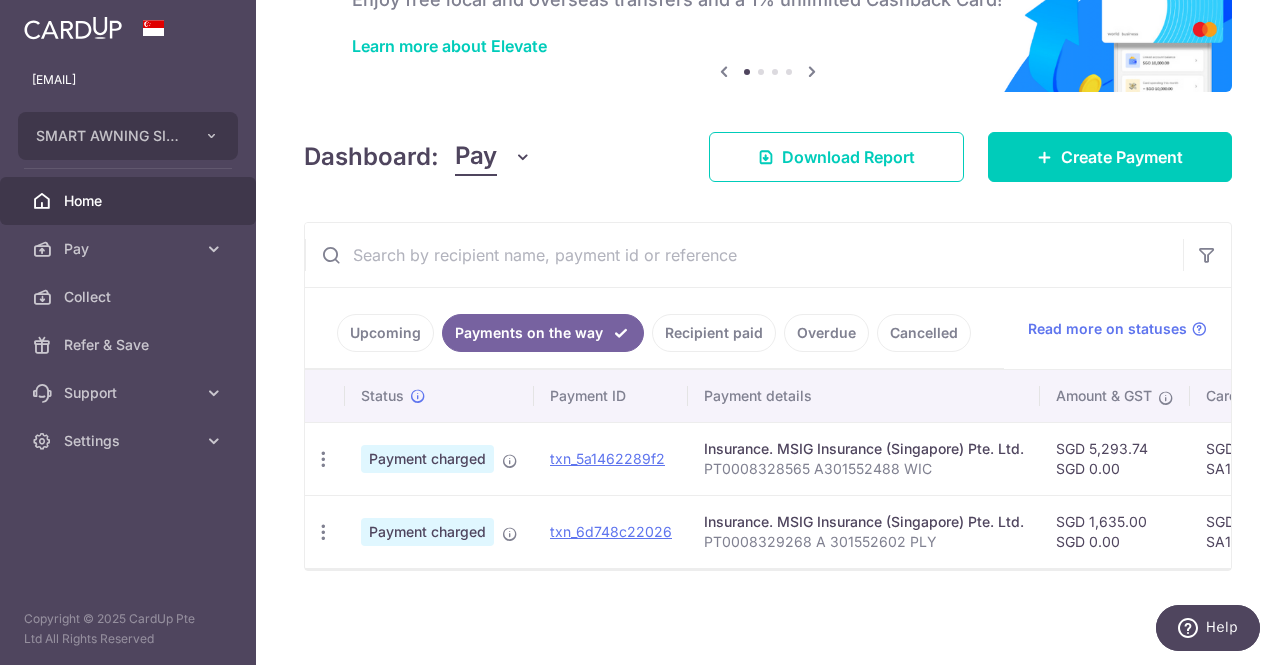 click on "Recipient paid" at bounding box center (714, 333) 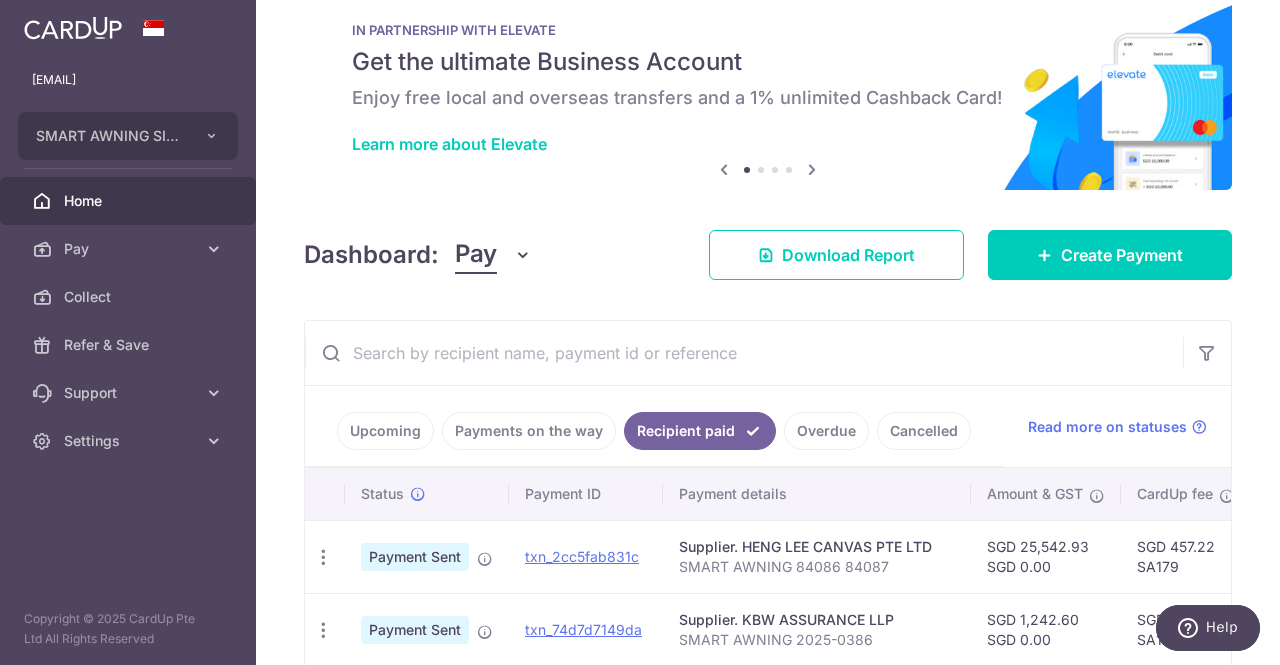 scroll, scrollTop: 0, scrollLeft: 0, axis: both 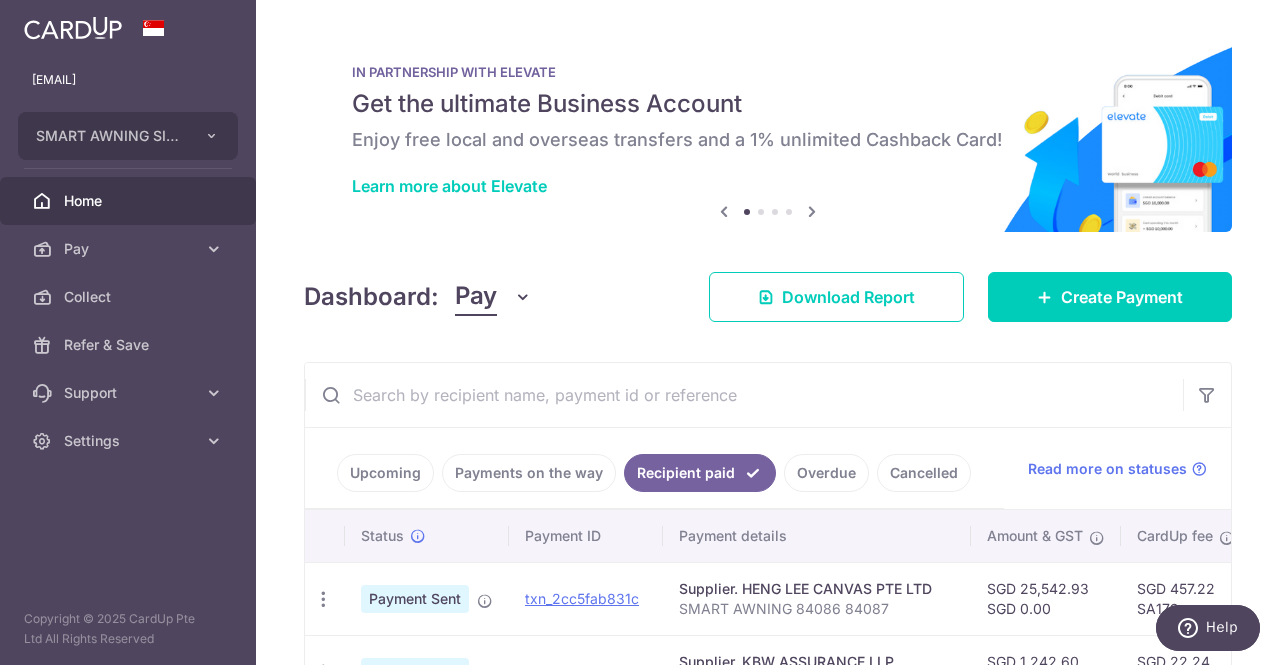 click on "Upcoming" at bounding box center (385, 473) 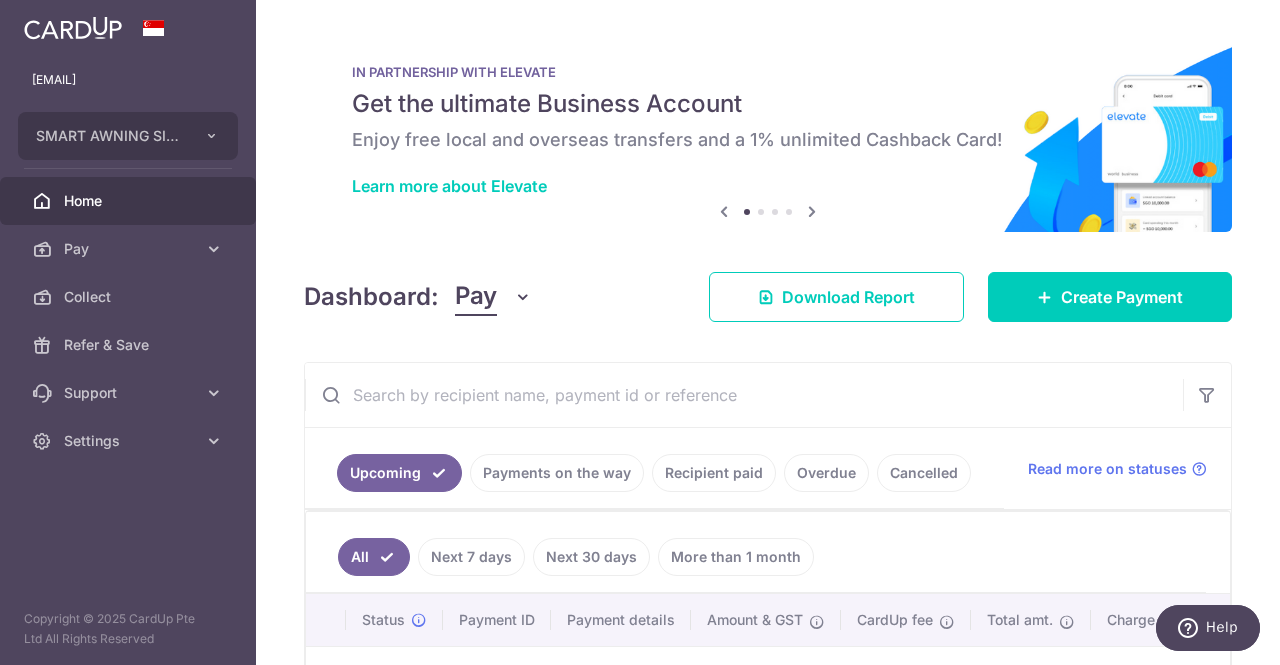 scroll, scrollTop: 200, scrollLeft: 0, axis: vertical 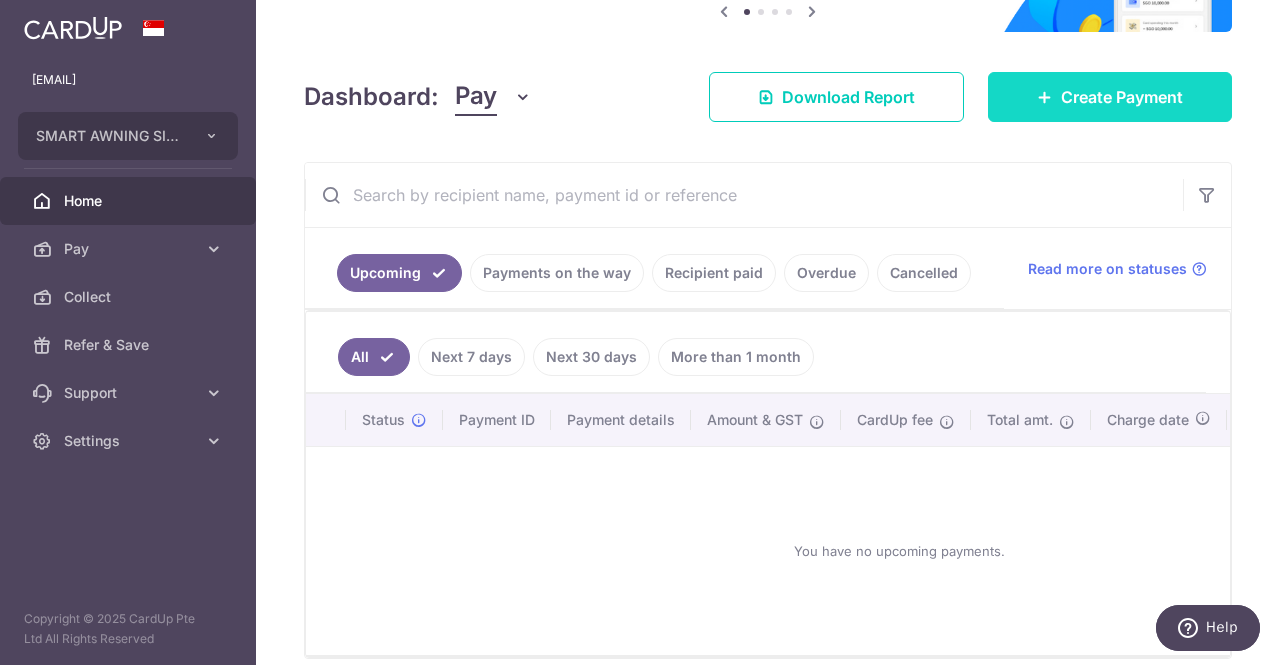 click on "Create Payment" at bounding box center (1122, 97) 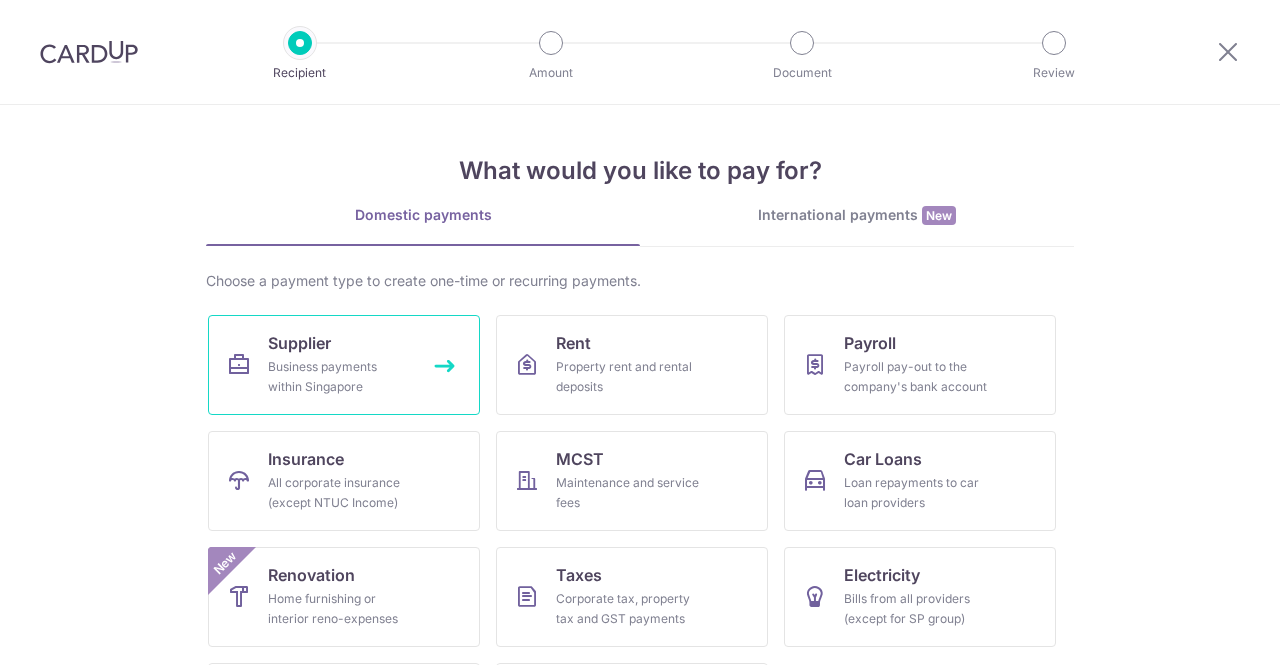 scroll, scrollTop: 0, scrollLeft: 0, axis: both 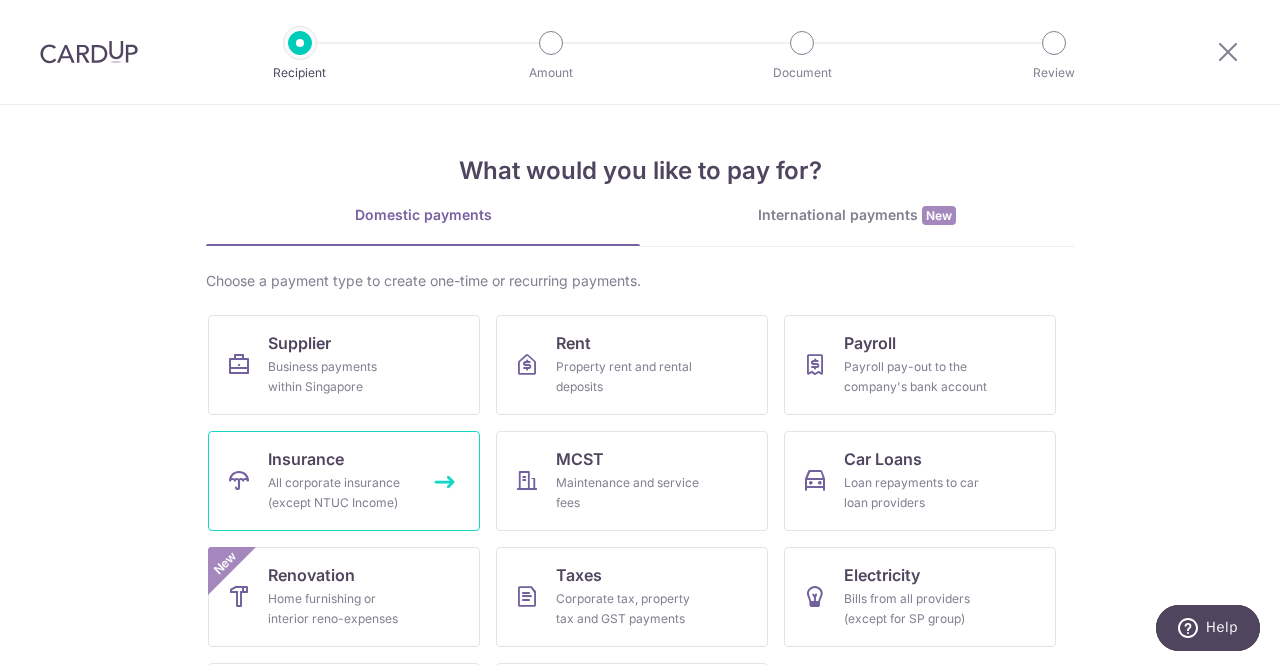 click on "Insurance All corporate insurance (except NTUC Income)" at bounding box center (344, 481) 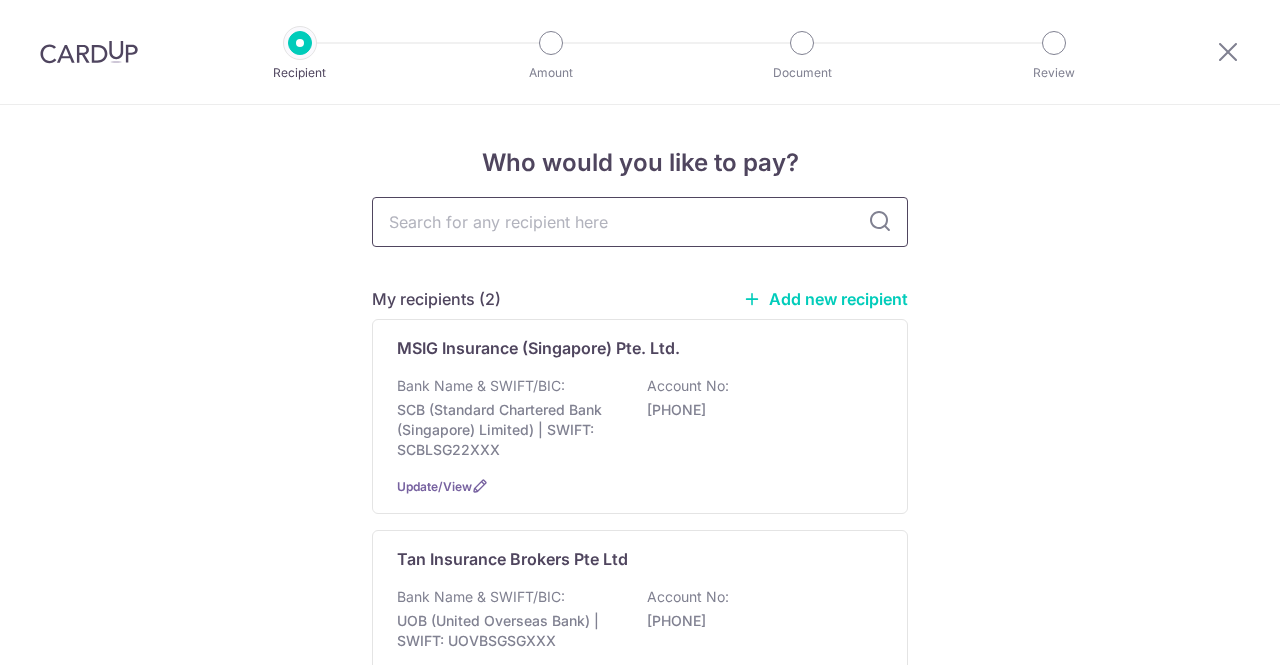 scroll, scrollTop: 0, scrollLeft: 0, axis: both 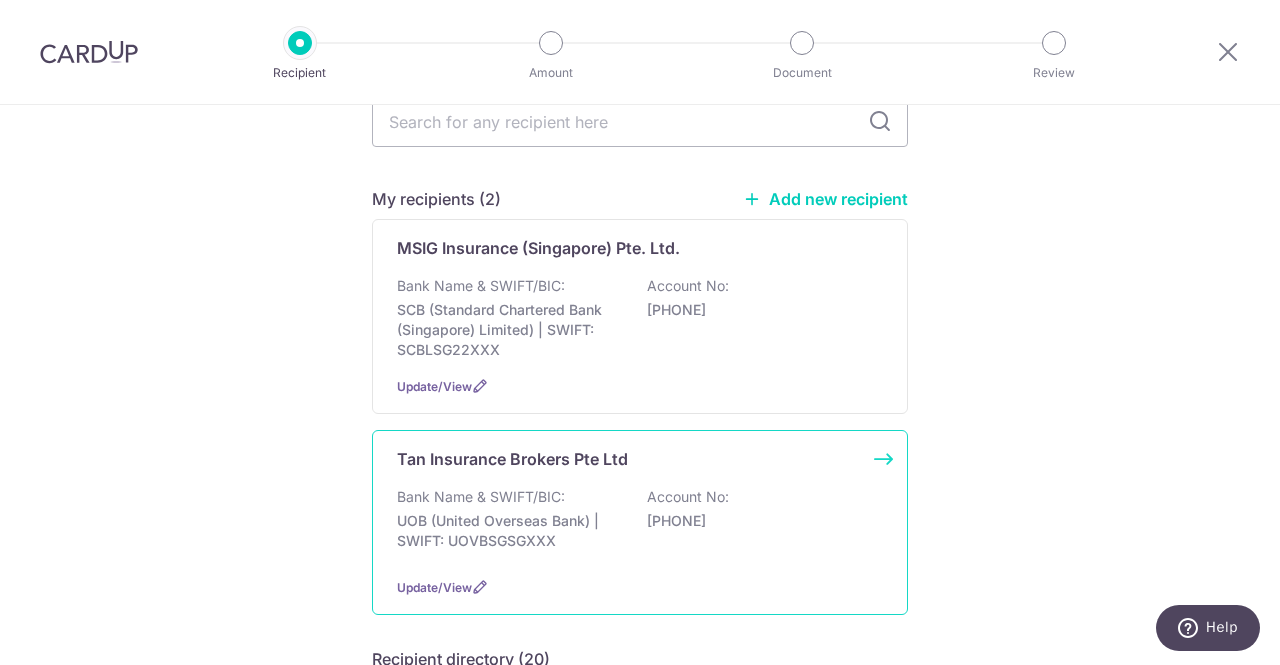 click on "Tan Insurance Brokers Pte Ltd" at bounding box center (512, 459) 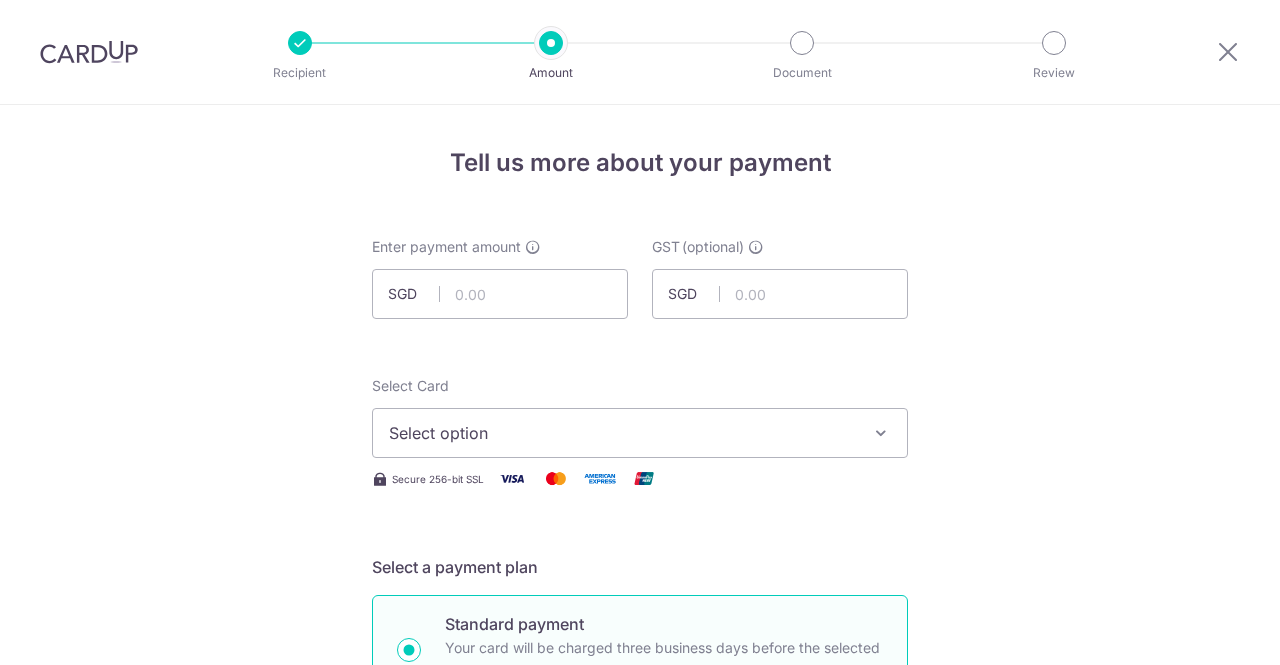 scroll, scrollTop: 0, scrollLeft: 0, axis: both 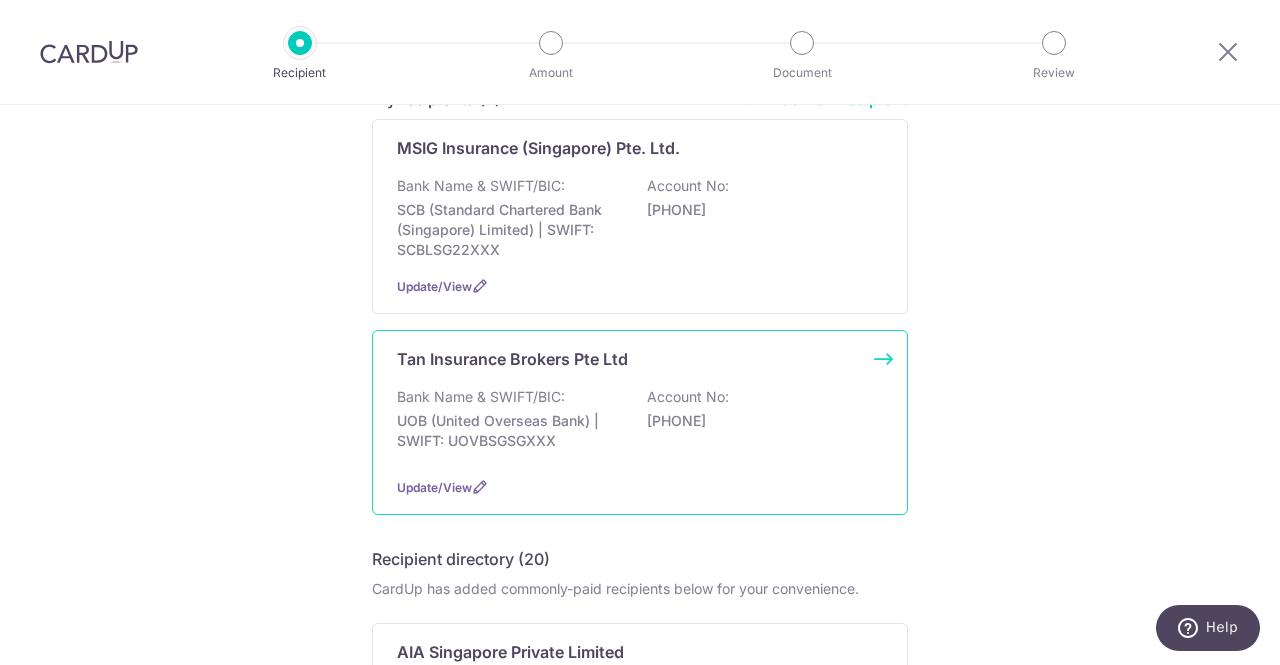 click on "Account No:" at bounding box center [688, 397] 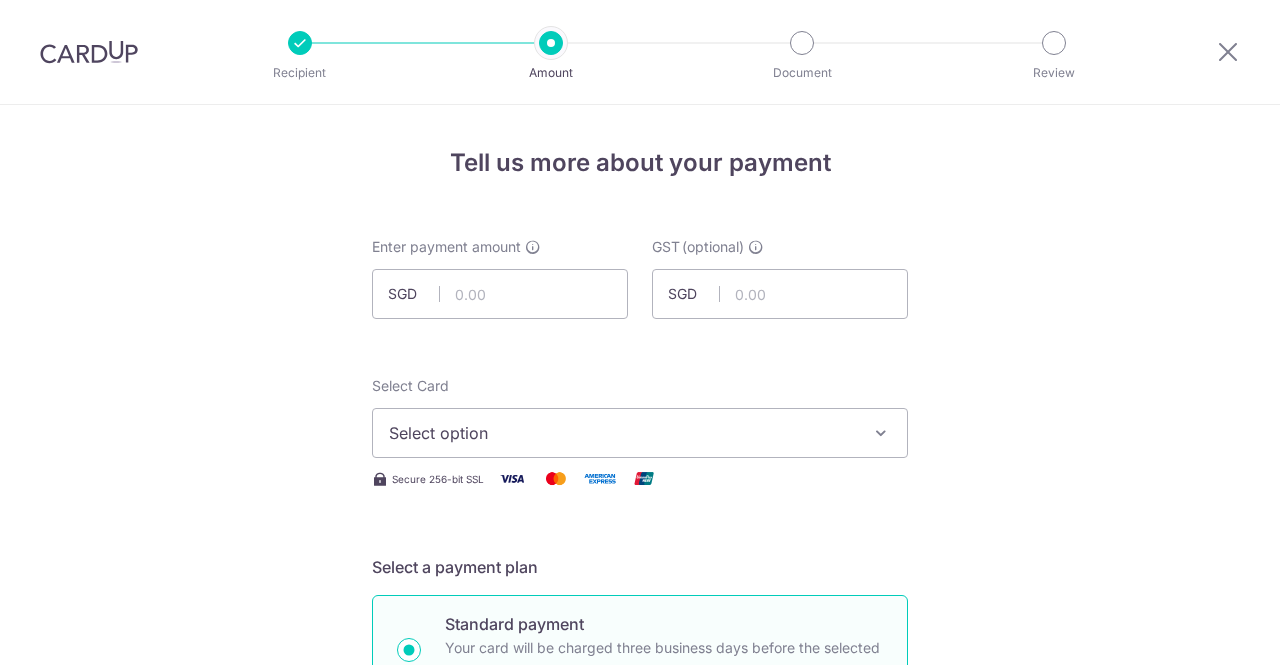 click at bounding box center (500, 294) 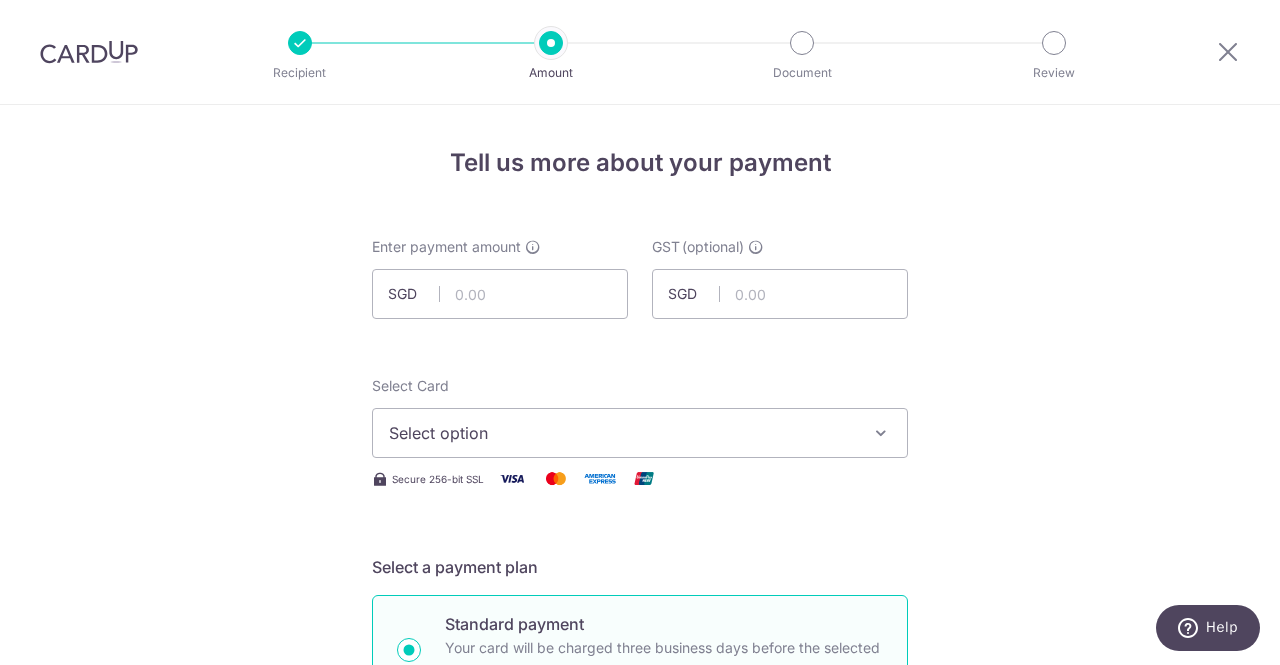 type on "AN INSURAN" 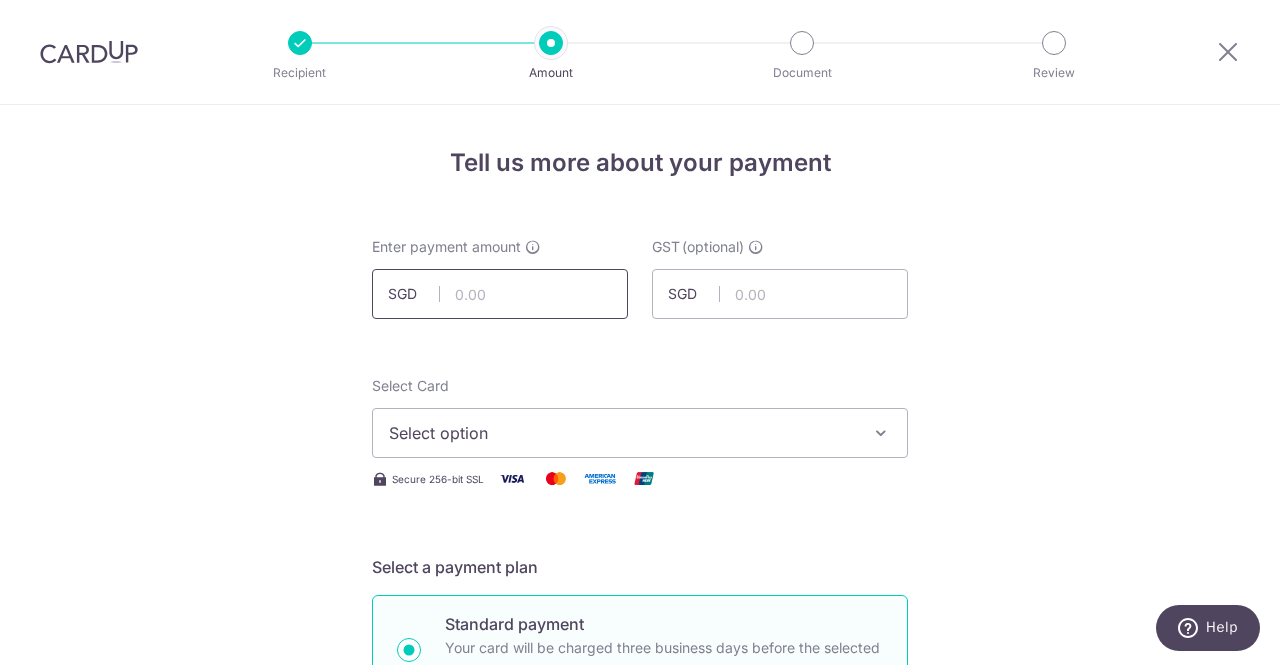 paste on "1,801.53" 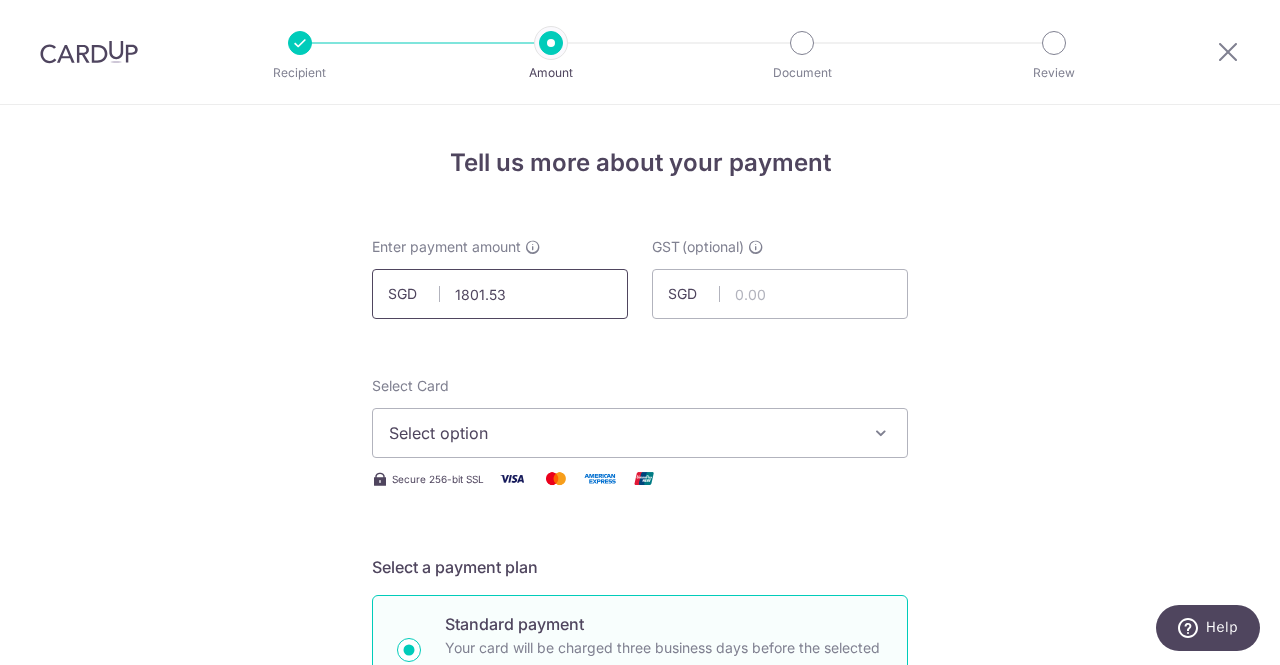 click on "1801.53" at bounding box center (500, 294) 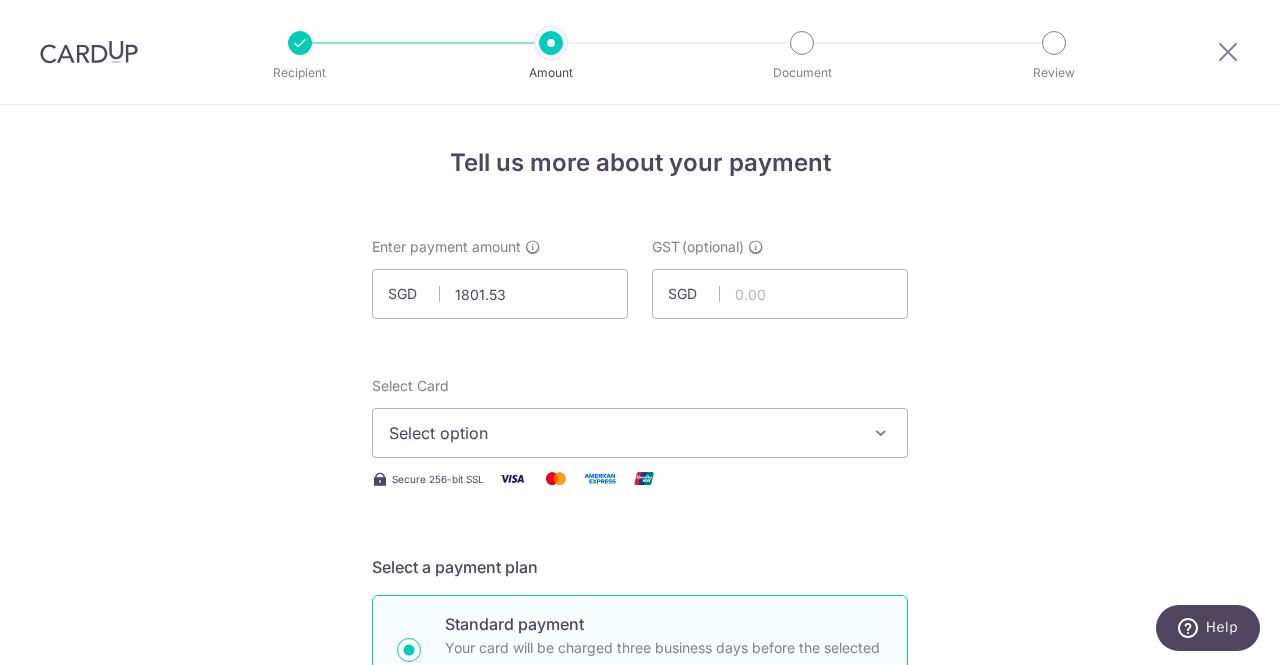 drag, startPoint x: 616, startPoint y: 445, endPoint x: 609, endPoint y: 420, distance: 25.96151 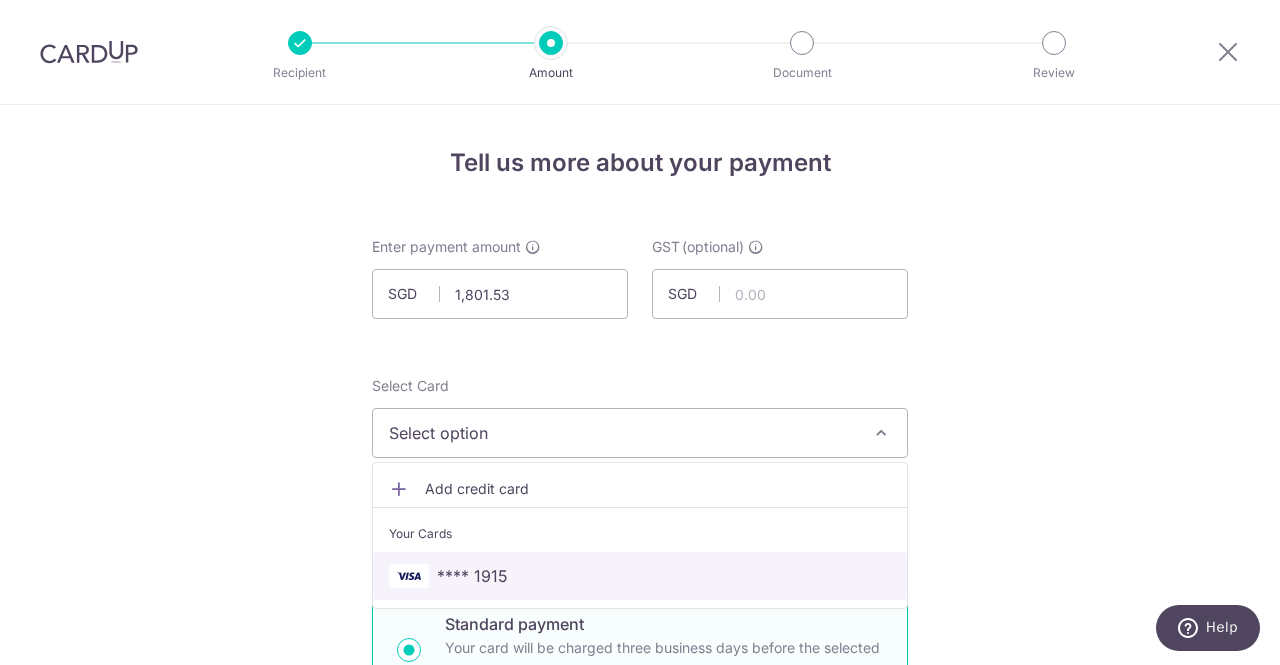 click on "**** 1915" at bounding box center (640, 576) 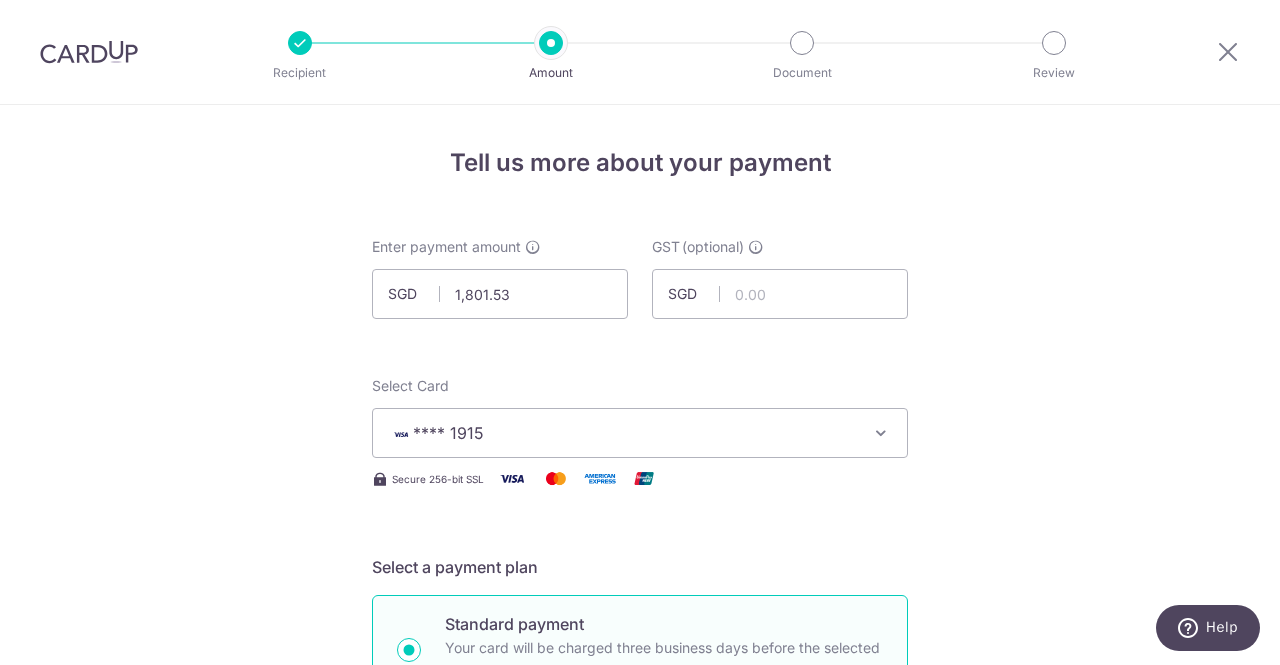 click on "Tell us more about your payment
Enter payment amount
SGD
1,801.53
1801.53
GST
(optional)
SGD
Select Card
**** 1915
Add credit card
Your Cards
**** 1915
Secure 256-bit SSL" at bounding box center [640, 1076] 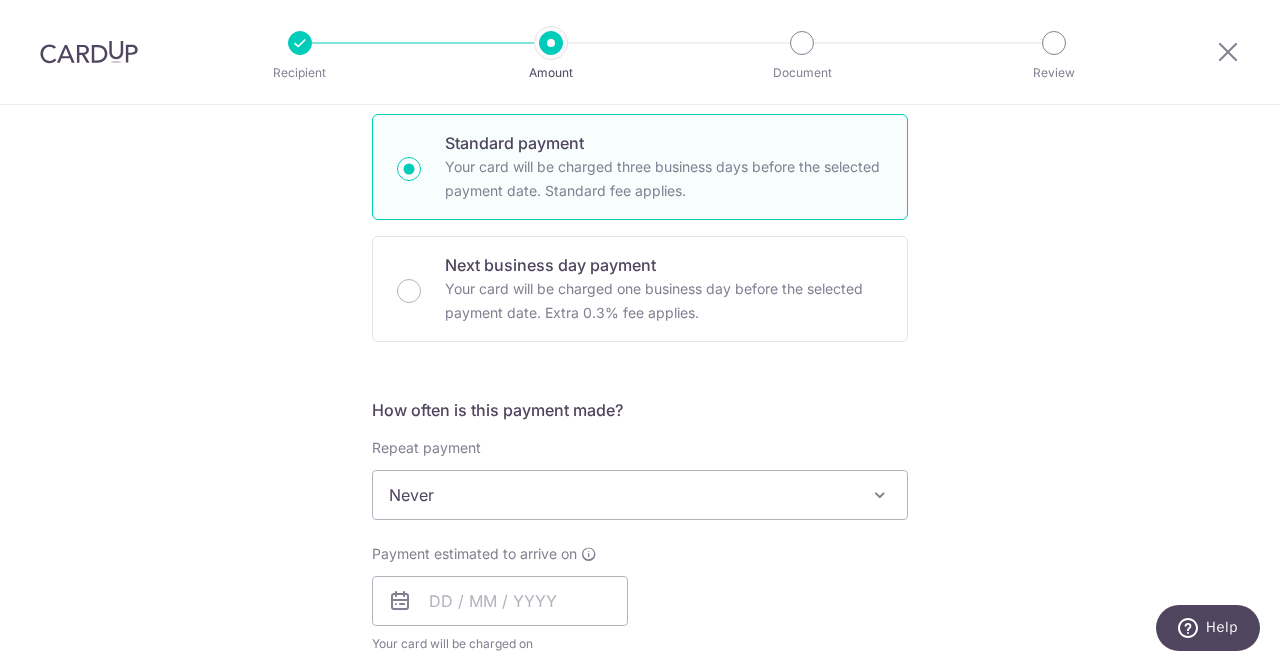 scroll, scrollTop: 500, scrollLeft: 0, axis: vertical 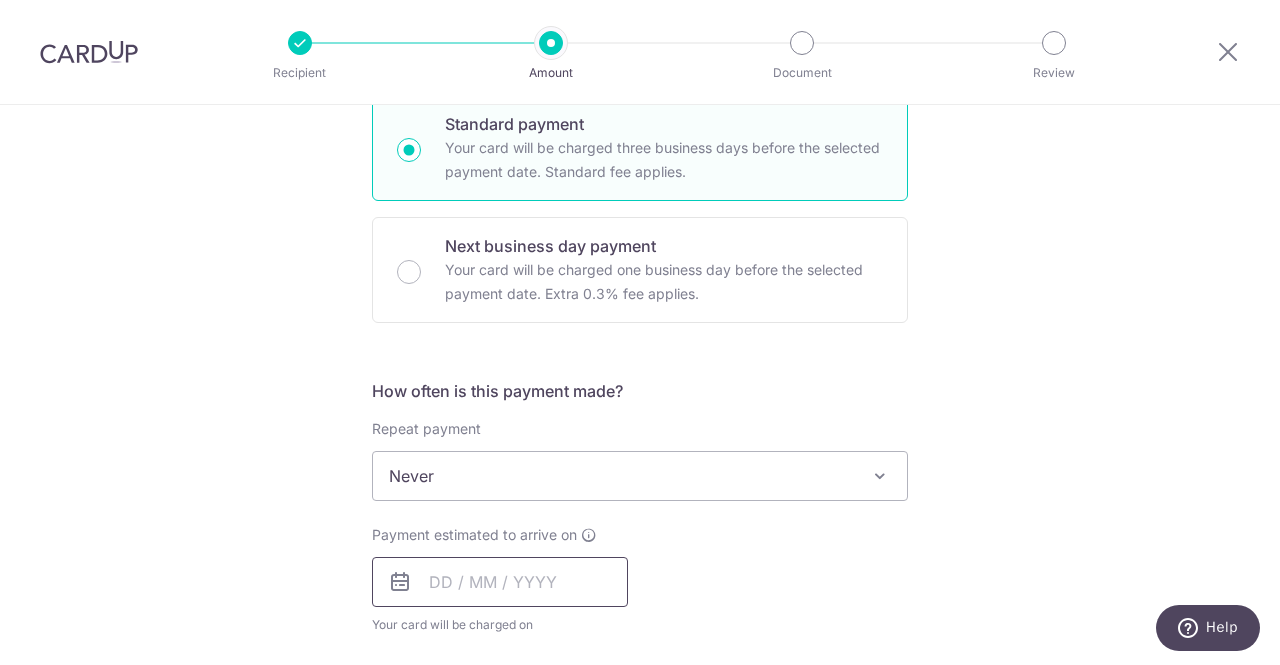 click at bounding box center (500, 582) 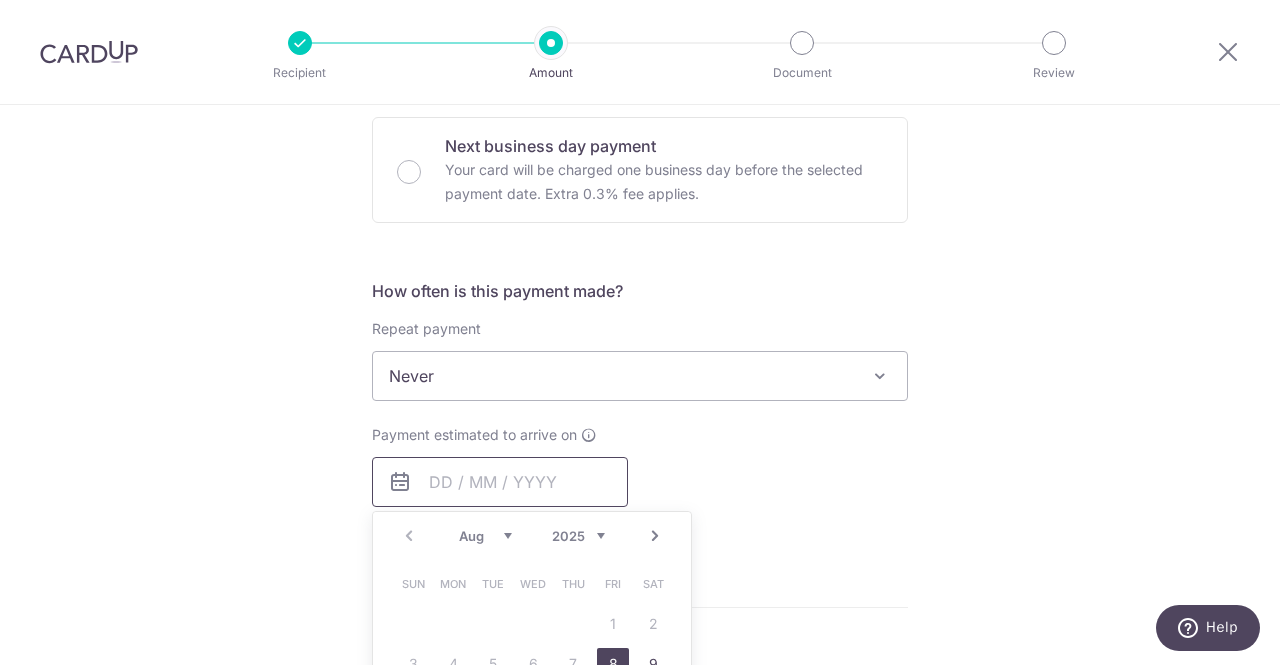 scroll, scrollTop: 700, scrollLeft: 0, axis: vertical 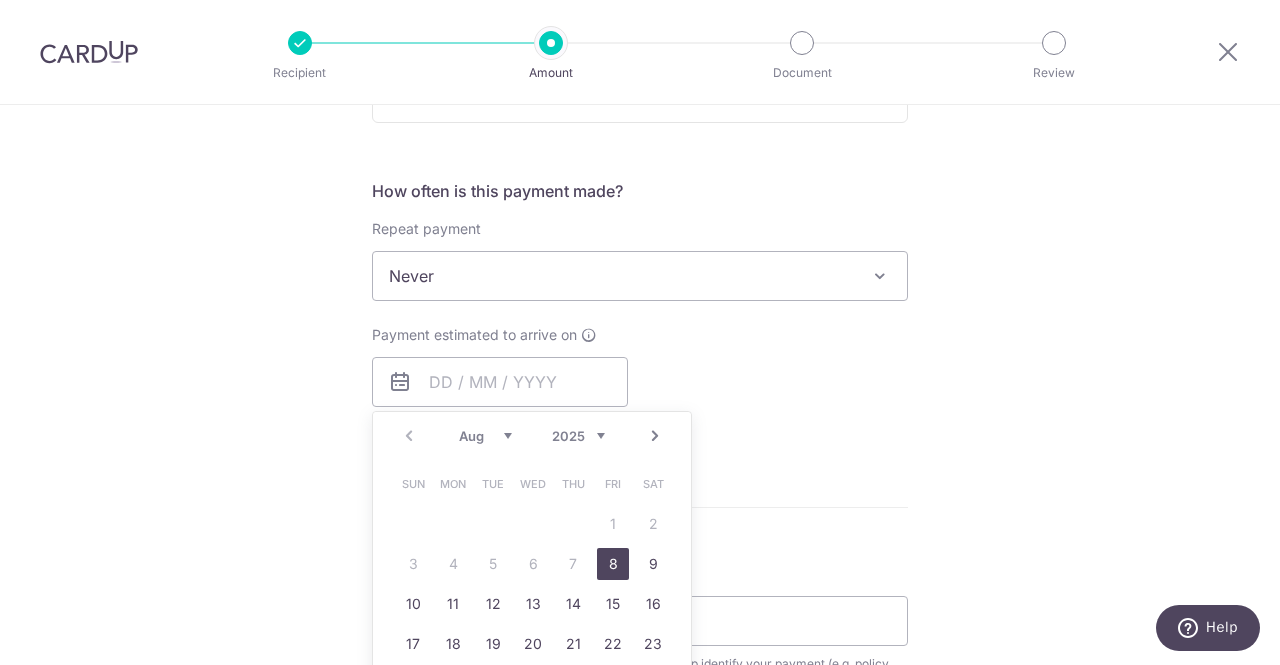 click on "8" at bounding box center [613, 564] 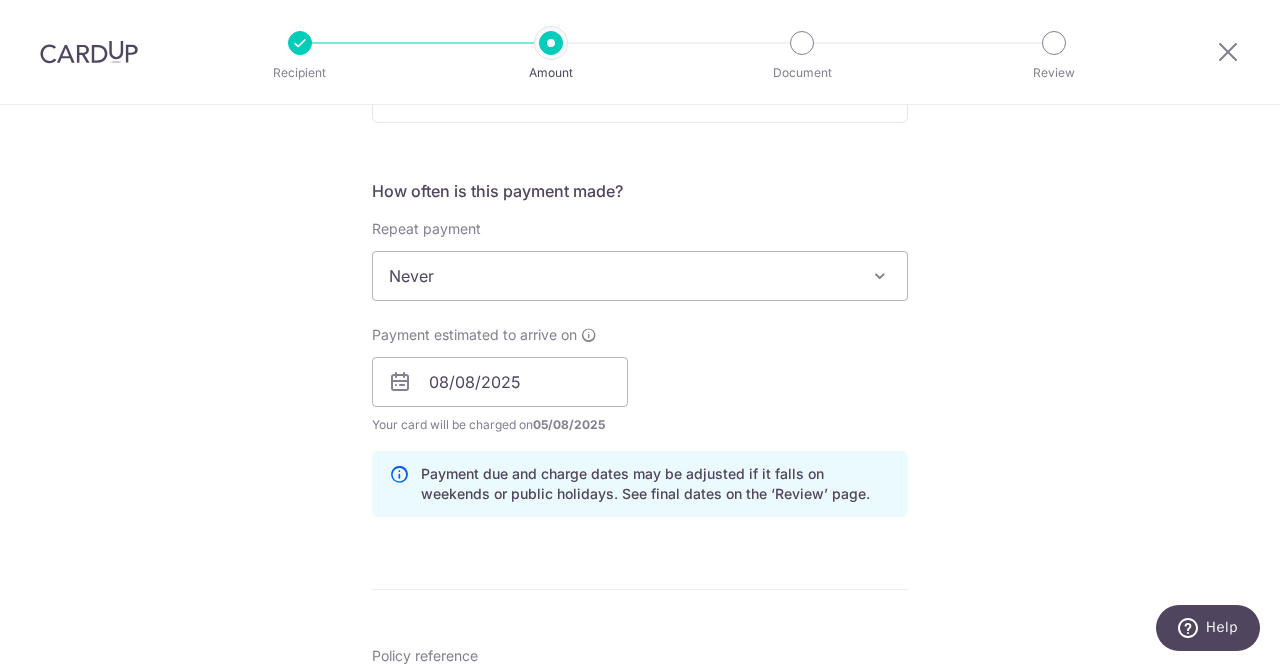 click on "Payment estimated to arrive on
08/08/2025
Prev Next Aug Sep Oct Nov Dec 2025 2026 2027 2028 2029 2030 2031 2032 2033 2034 2035 Sun Mon Tue Wed Thu Fri Sat           1 2 3 4 5 6 7 8 9 10 11 12 13 14 15 16 17 18 19 20 21 22 23 24 25 26 27 28 29 30 31
Your card will be charged on  05/08/2025  for the first payment
* If your payment is funded by  9:00am SGT on Wednesday 06/08/2025
06/08/2025
No. of Payments" at bounding box center (640, 380) 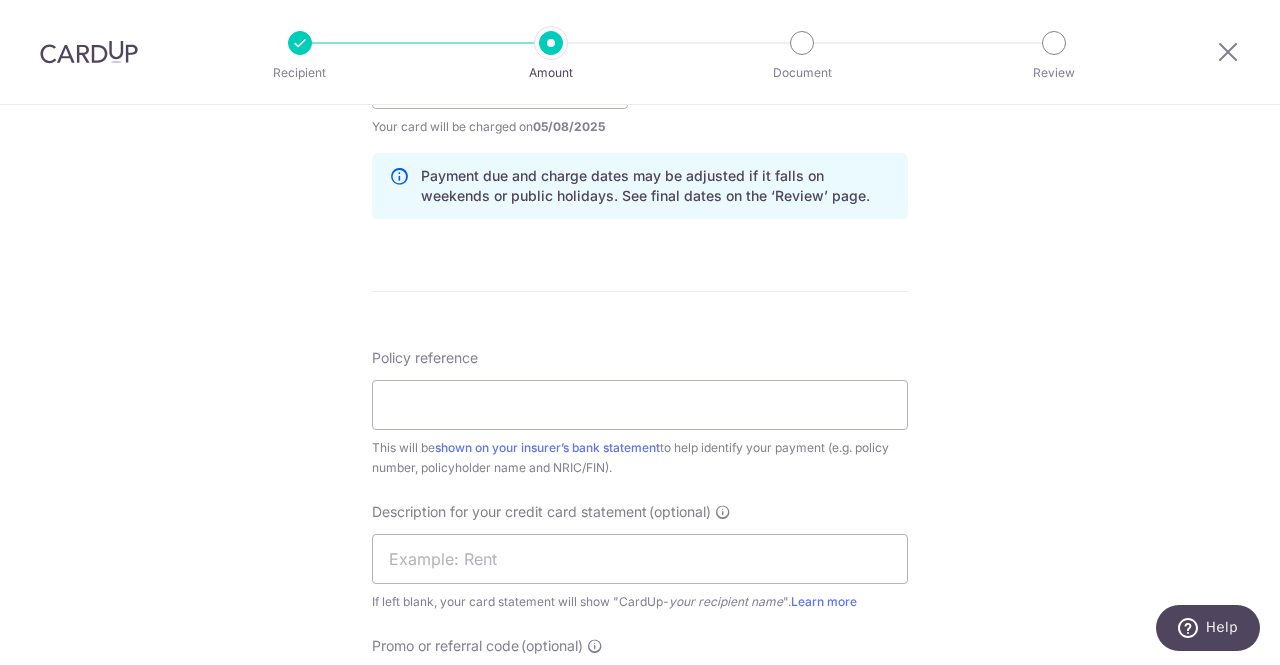 scroll, scrollTop: 1000, scrollLeft: 0, axis: vertical 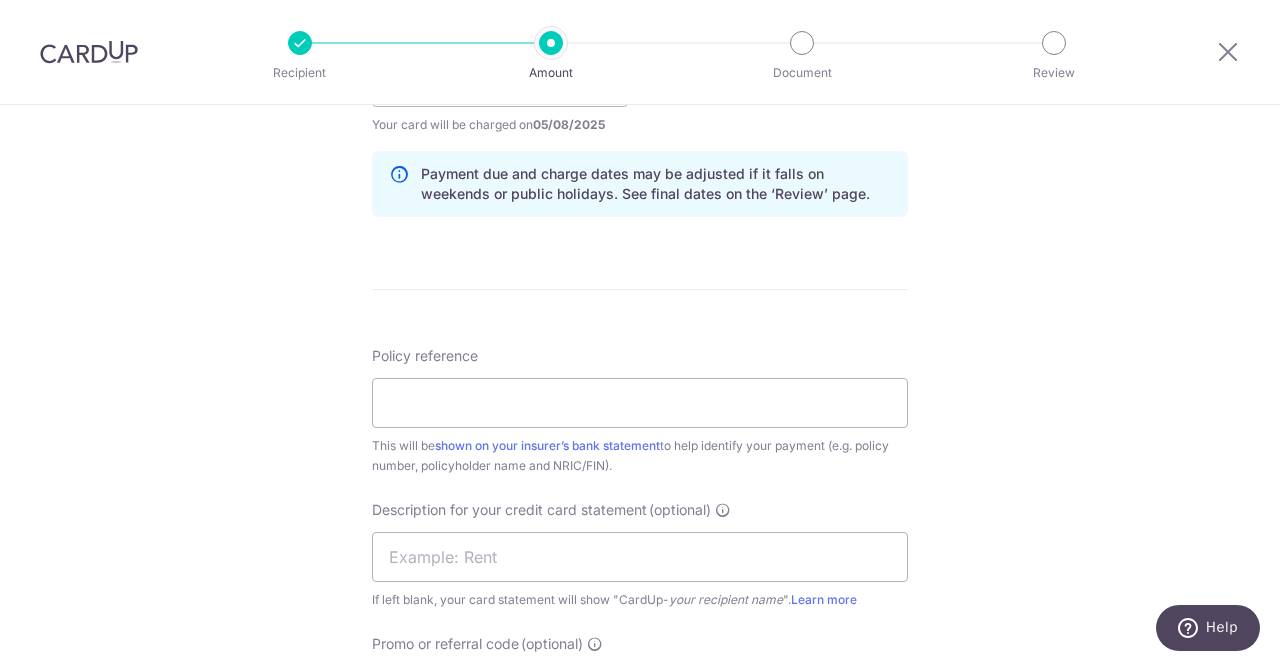 click on "This will be  shown on your insurer’s bank statement  to help identify your payment (e.g. policy number, policyholder name and NRIC/FIN)." at bounding box center [640, 456] 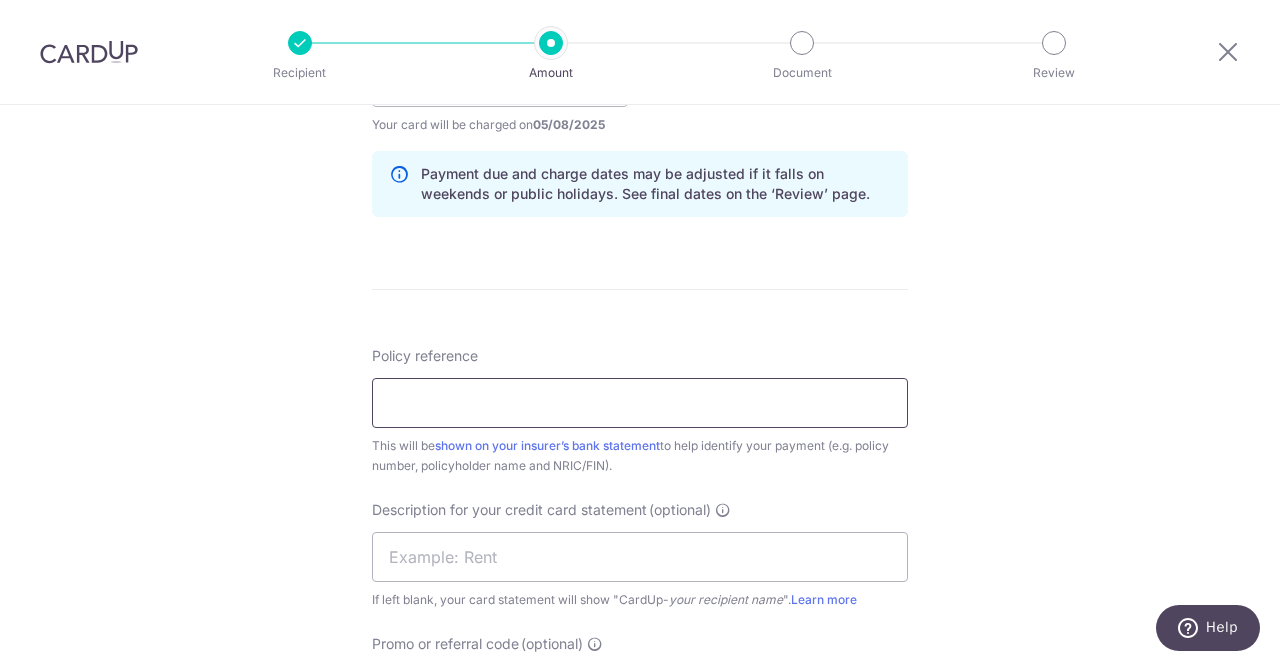 click on "Policy reference" at bounding box center [640, 403] 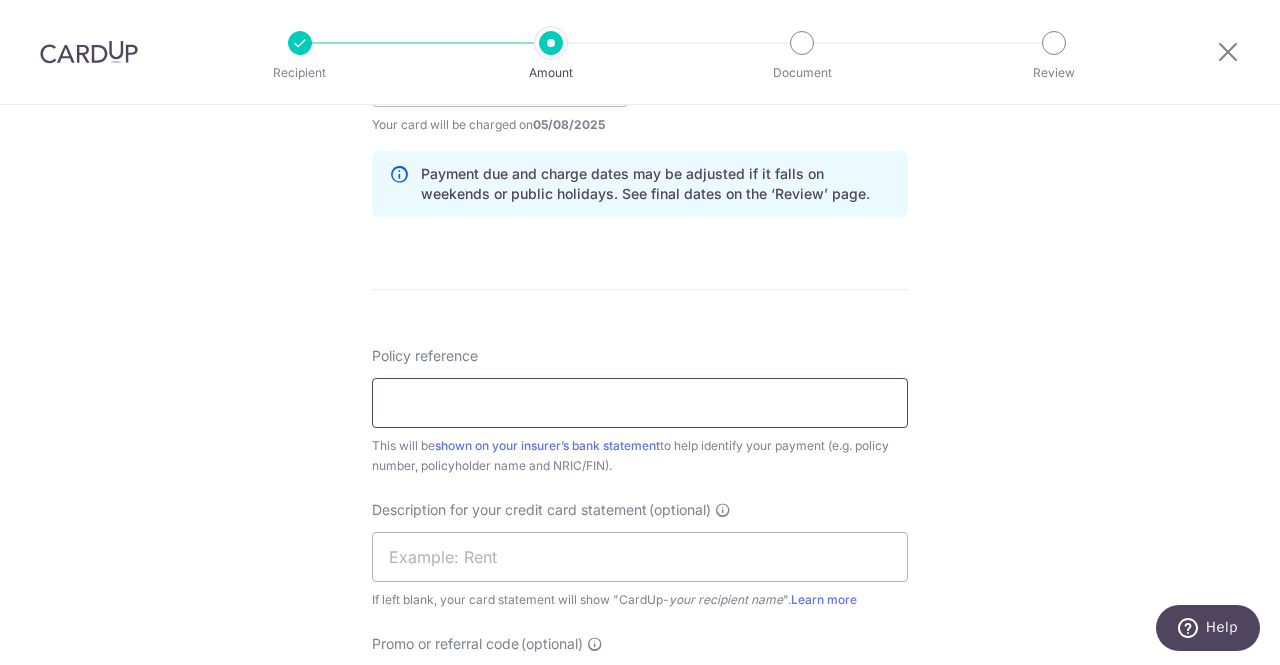 paste on "DN2507-2365" 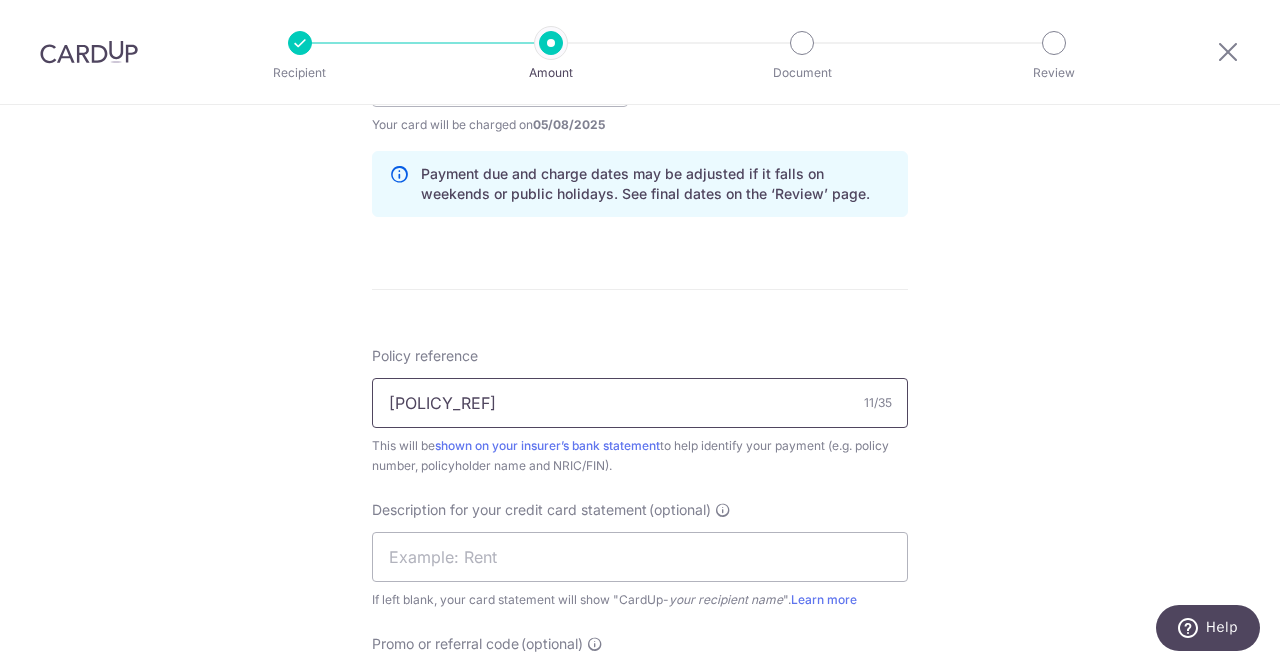 type on "DN2507-2365" 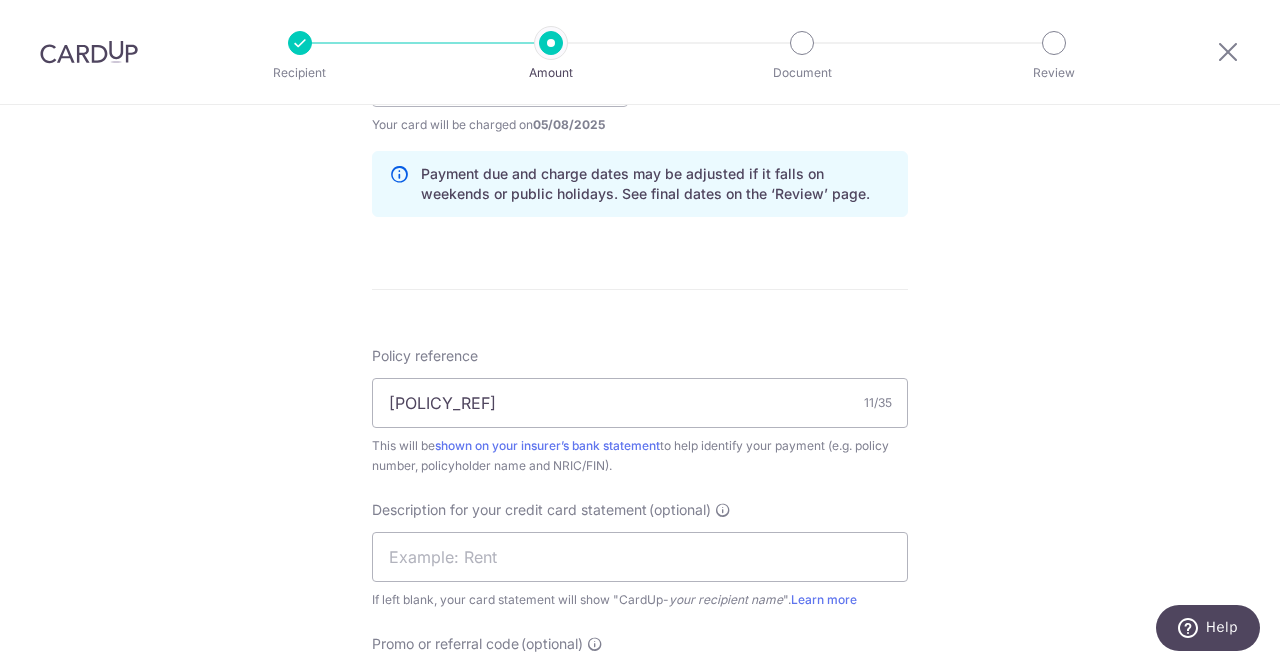click on "Enter payment amount
SGD
1,801.53
1801.53
GST
(optional)
SGD
Select Card
**** 1915
Add credit card
Your Cards
**** 1915
Secure 256-bit SSL
Text
Card" at bounding box center (640, 136) 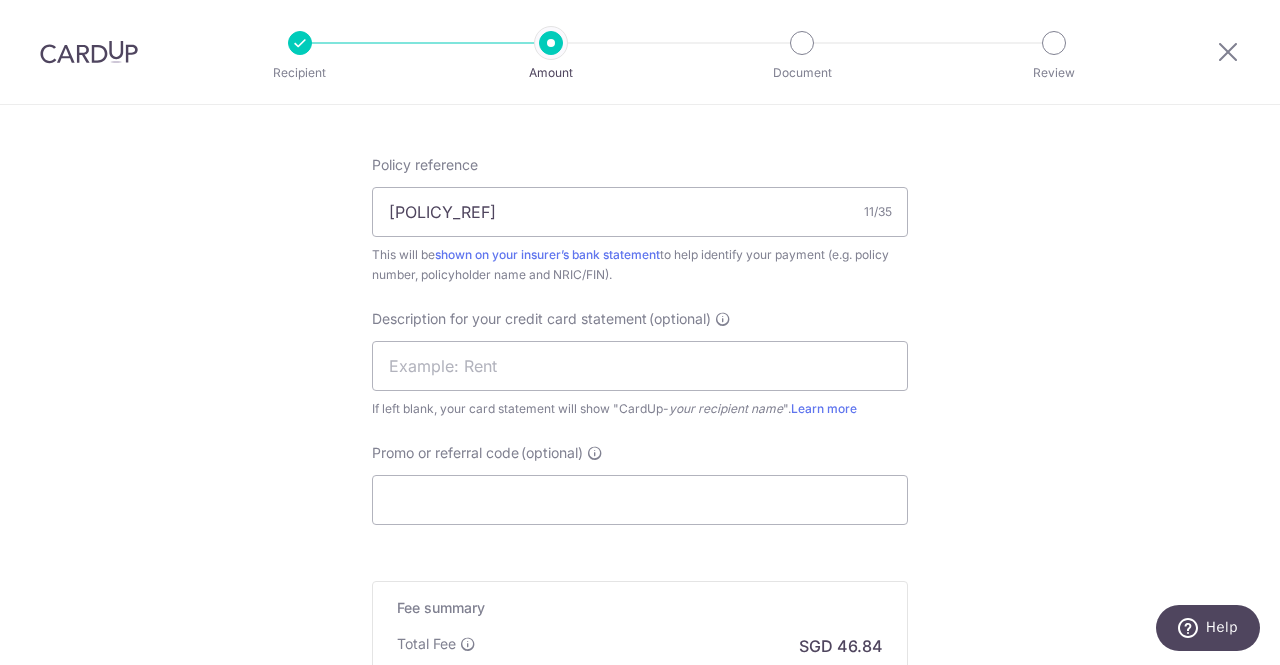 scroll, scrollTop: 1200, scrollLeft: 0, axis: vertical 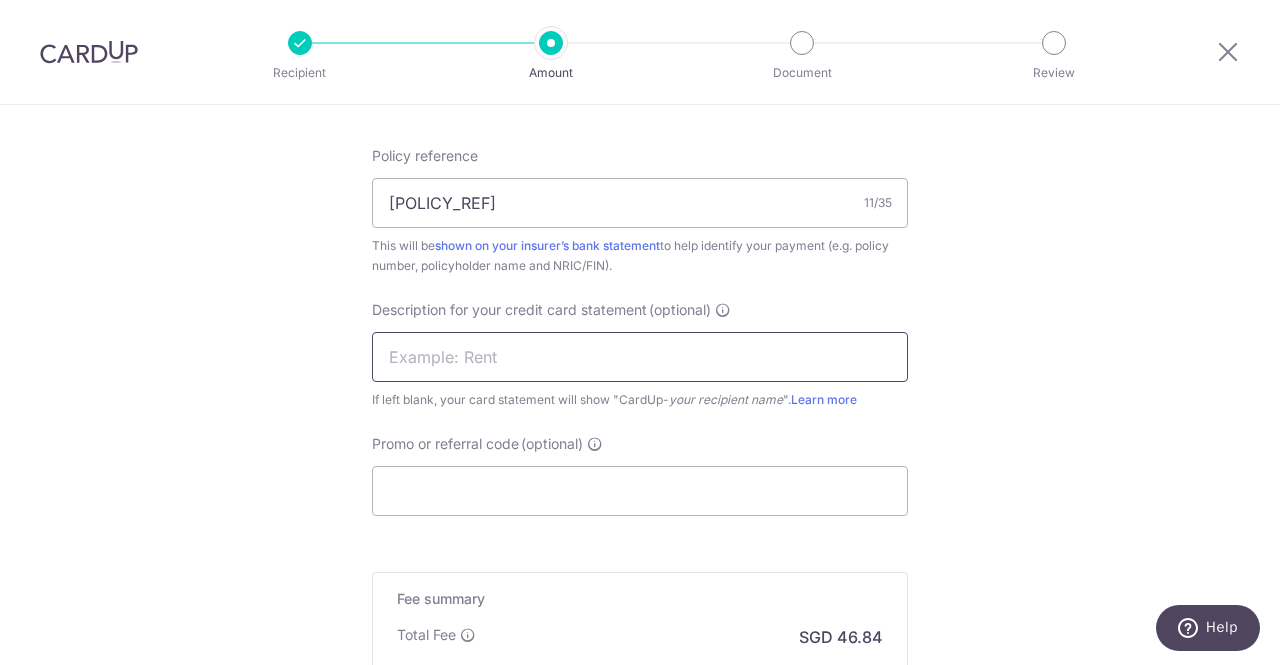 click at bounding box center [640, 357] 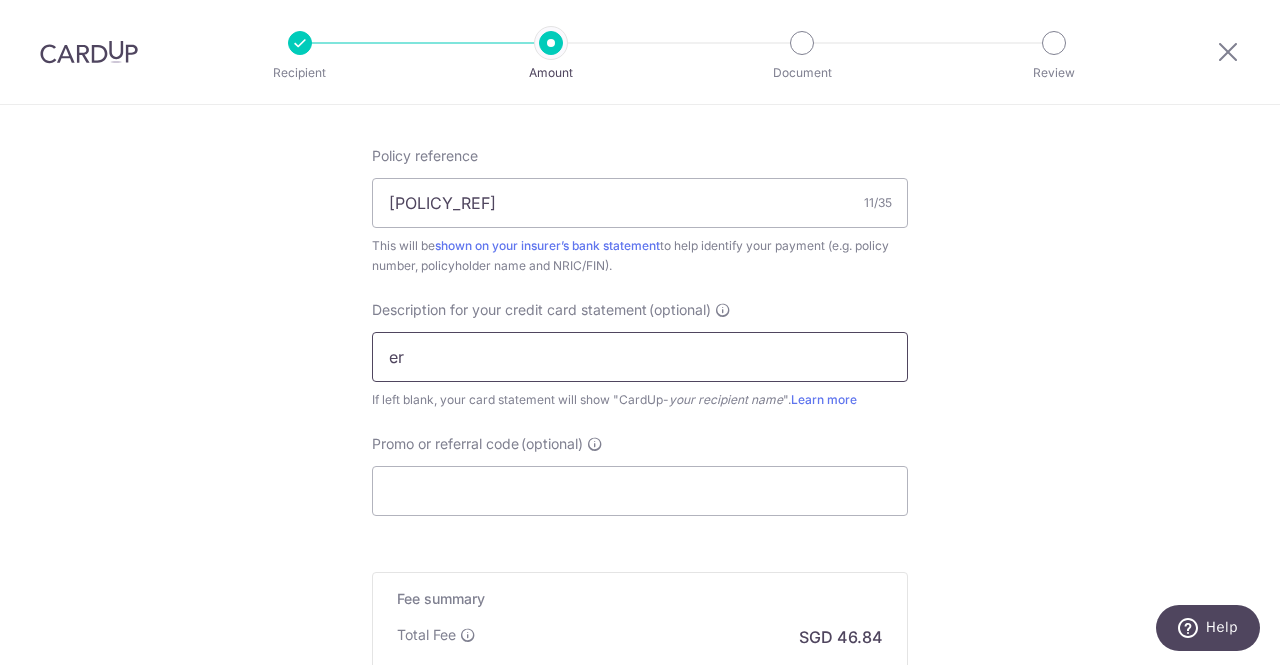 type on "e" 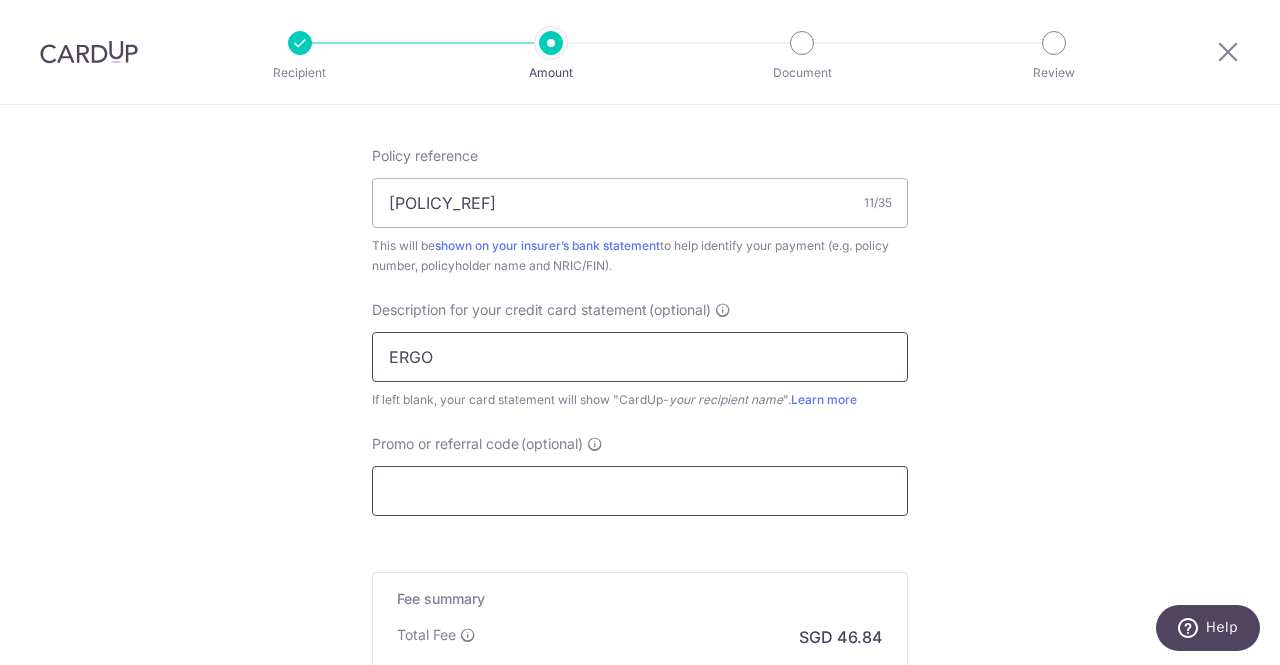 type on "ERGO" 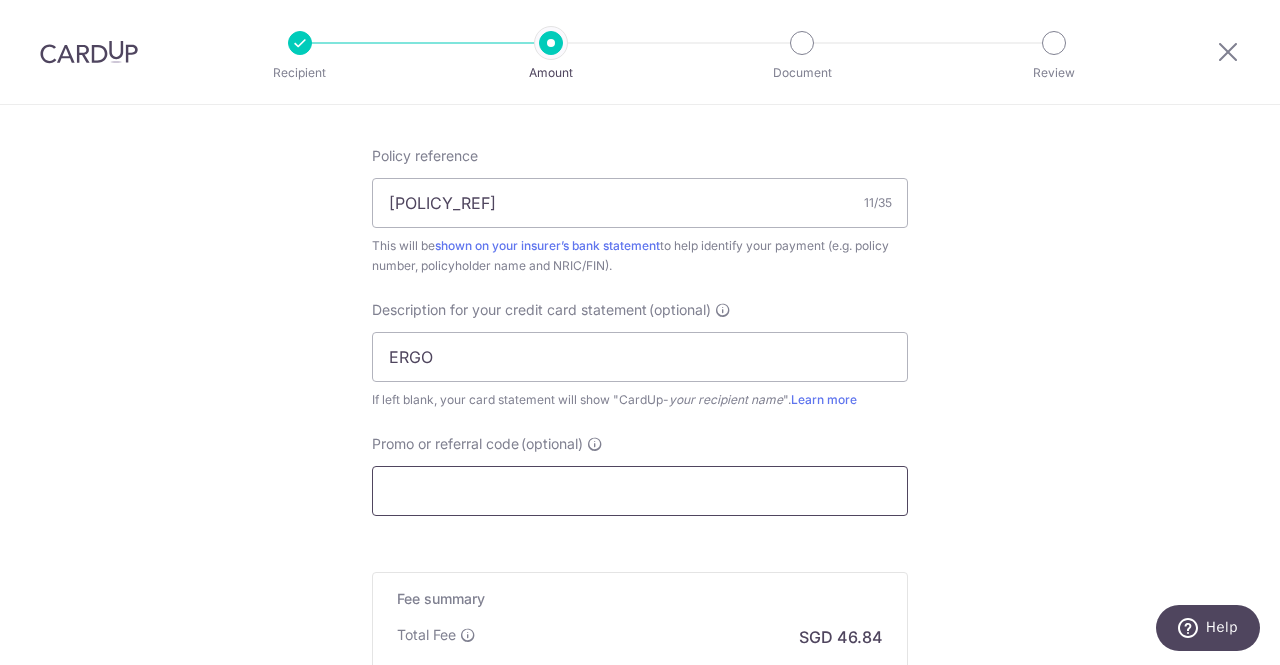 click on "Promo or referral code
(optional)" at bounding box center (640, 491) 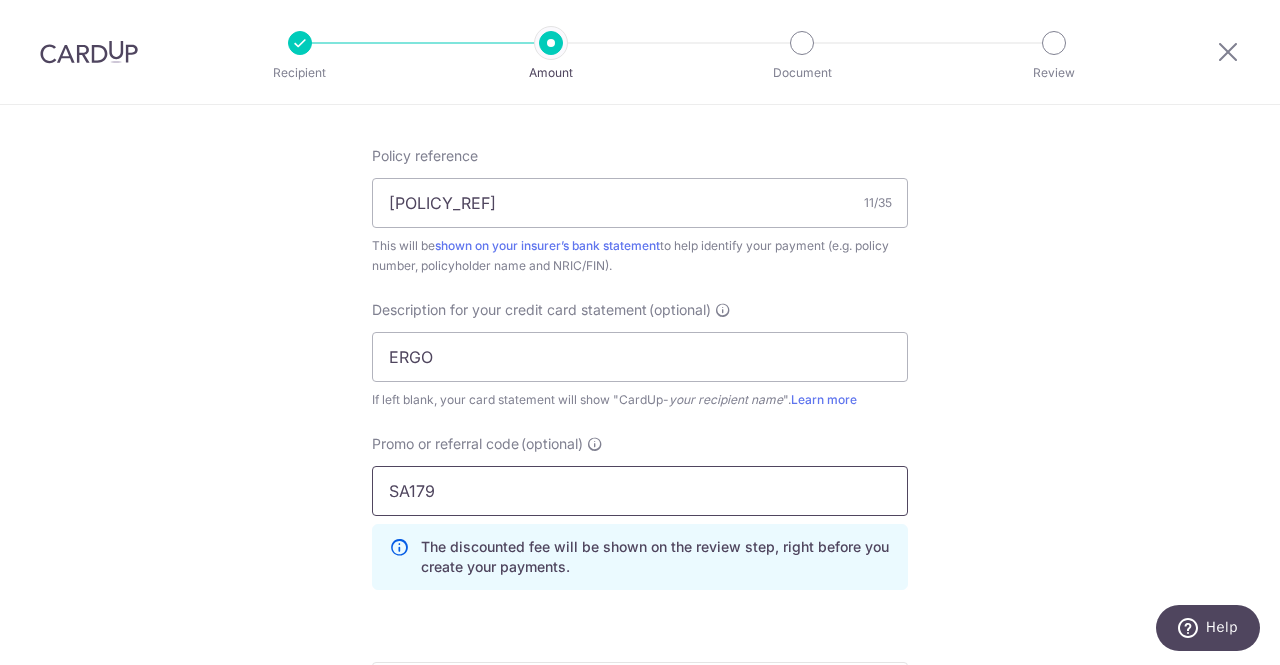 type on "SA179" 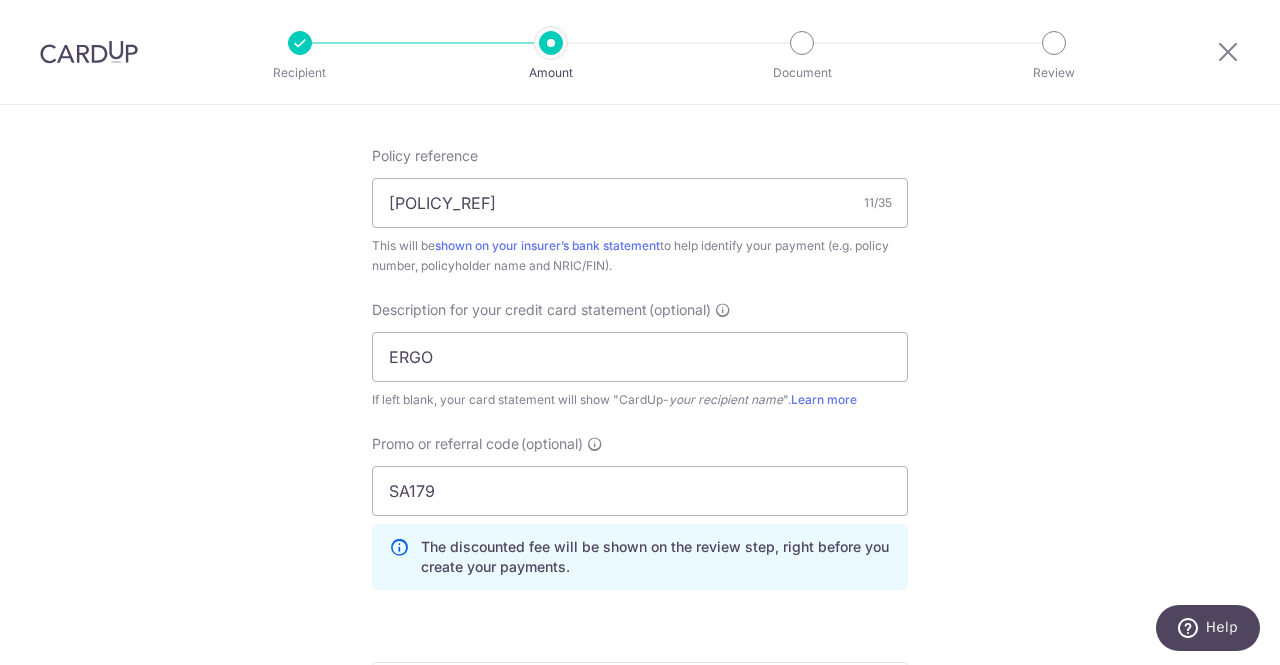 click on "Tell us more about your payment
Enter payment amount
SGD
1,801.53
1801.53
GST
(optional)
SGD
Select Card
**** 1915
Add credit card
Your Cards
**** 1915
Secure 256-bit SSL" at bounding box center (640, -38) 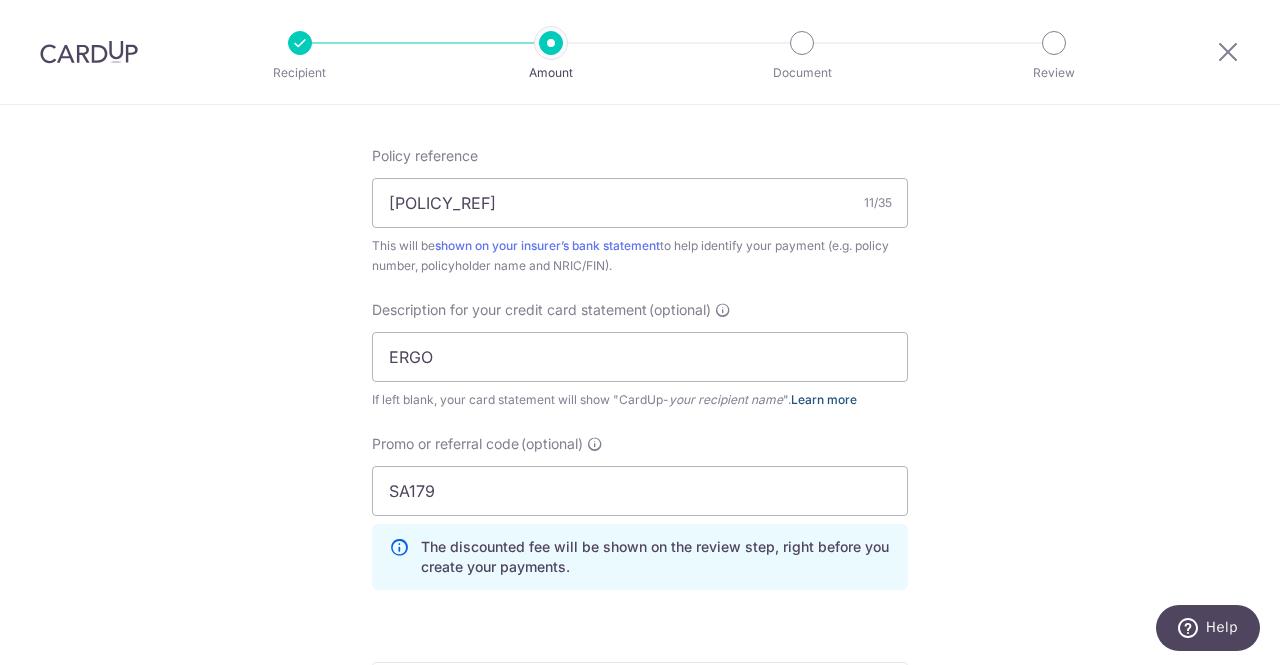 scroll, scrollTop: 1100, scrollLeft: 0, axis: vertical 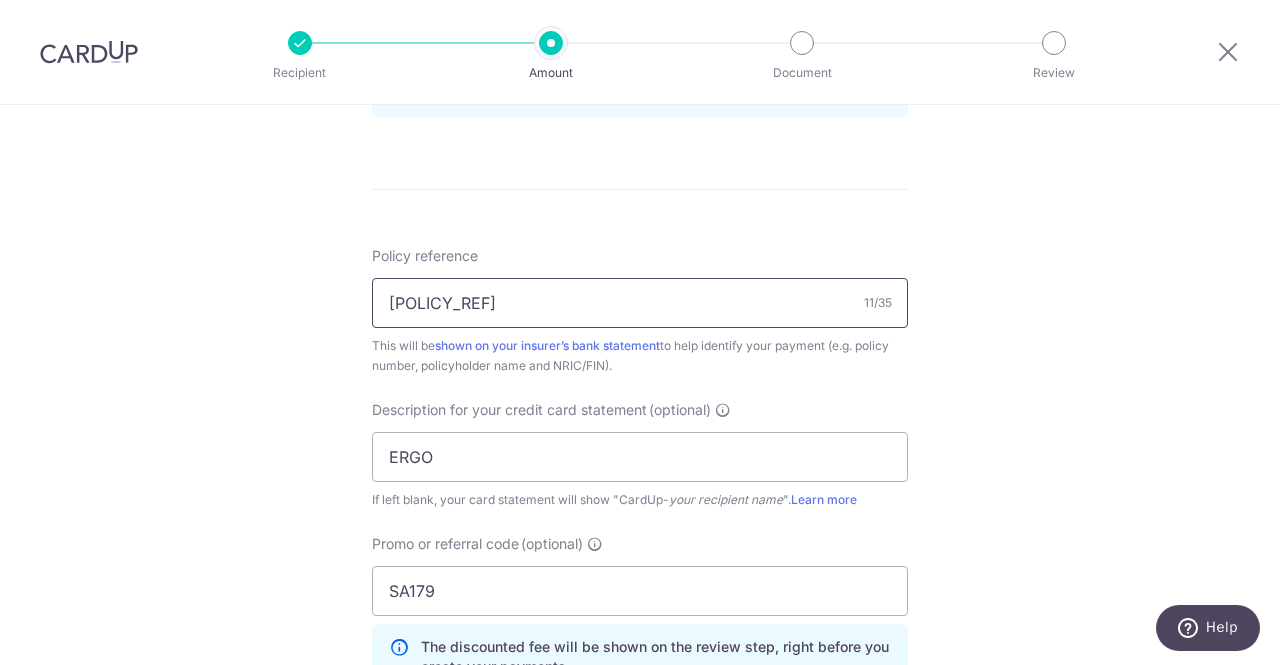 drag, startPoint x: 484, startPoint y: 300, endPoint x: 327, endPoint y: 301, distance: 157.00319 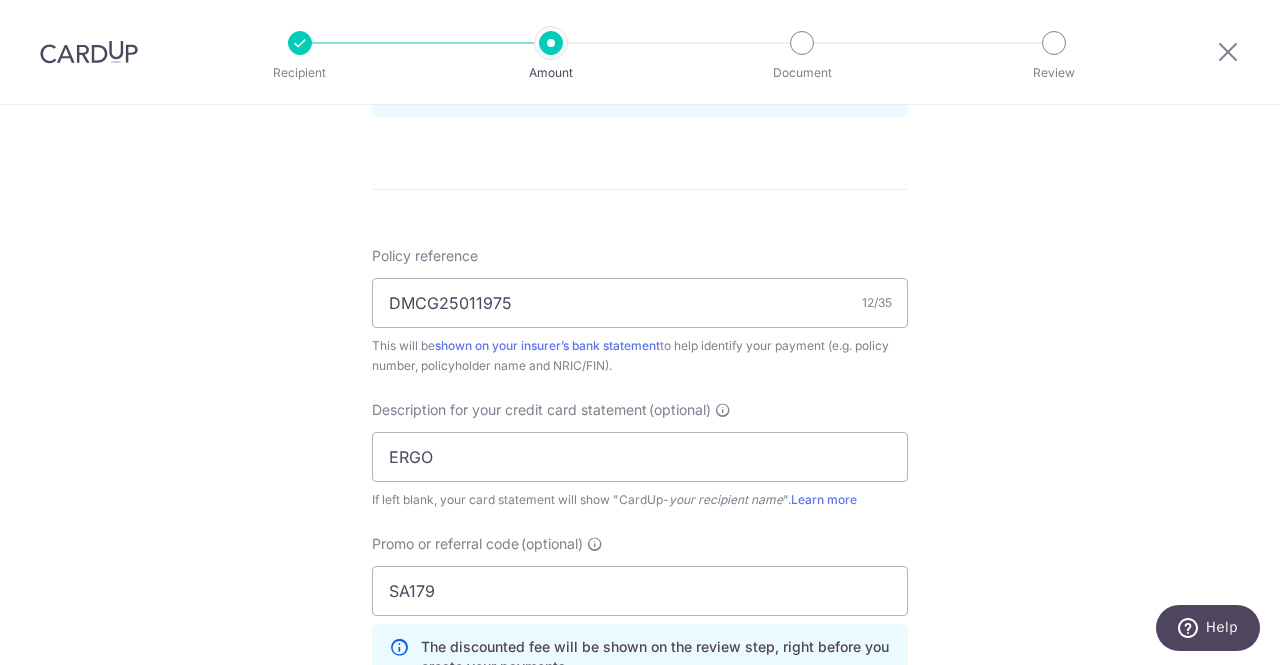 click on "Enter payment amount
SGD
1,801.53
1801.53
GST
(optional)
SGD
Select Card
**** 1915
Add credit card
Your Cards
**** 1915
Secure 256-bit SSL
Text
Card" at bounding box center [640, 81] 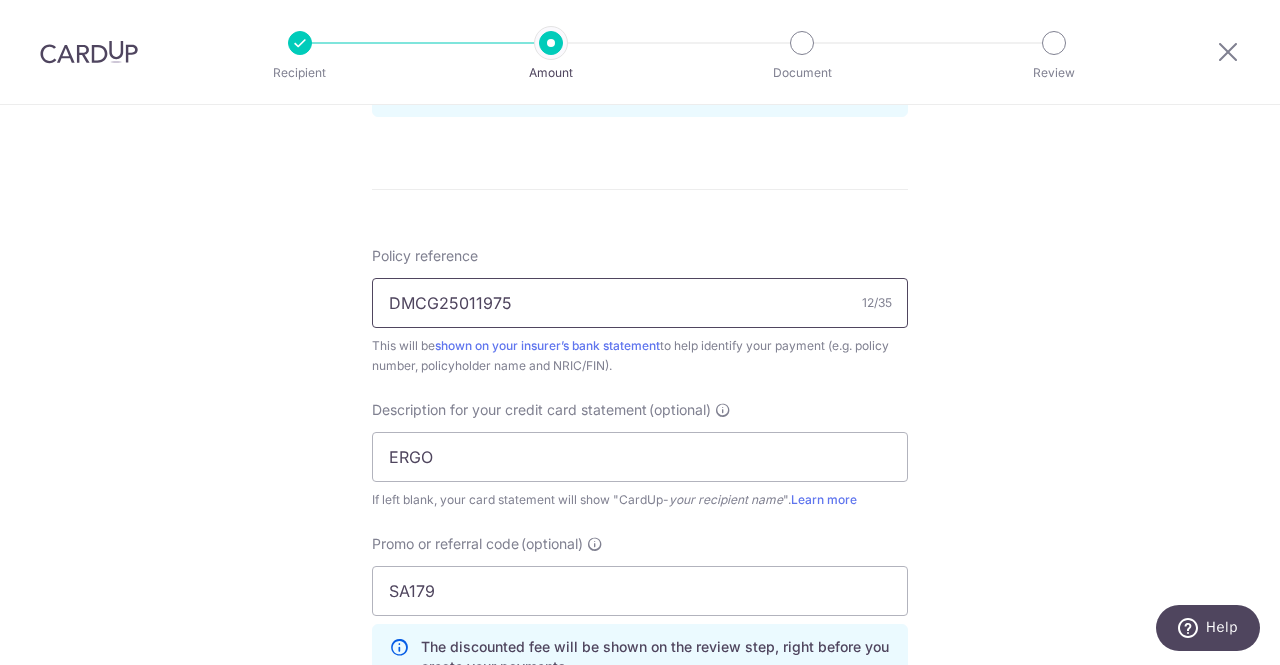 click on "DMCG25011975" at bounding box center (640, 303) 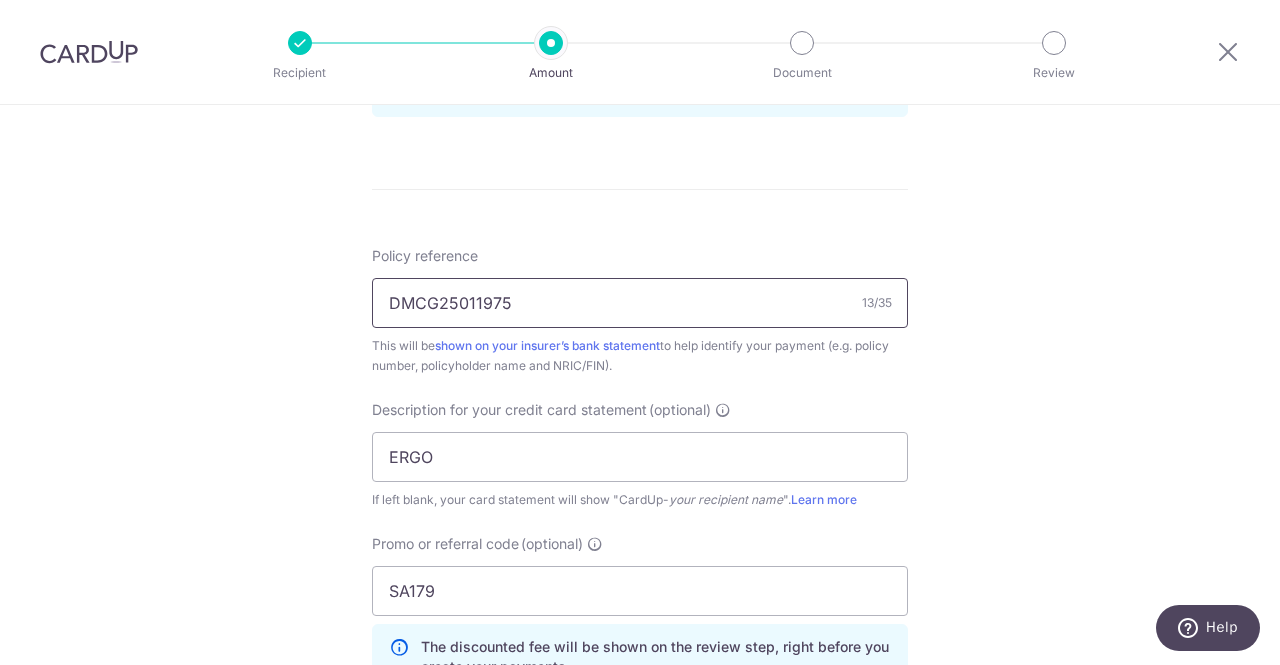 paste on "DN2507-2365" 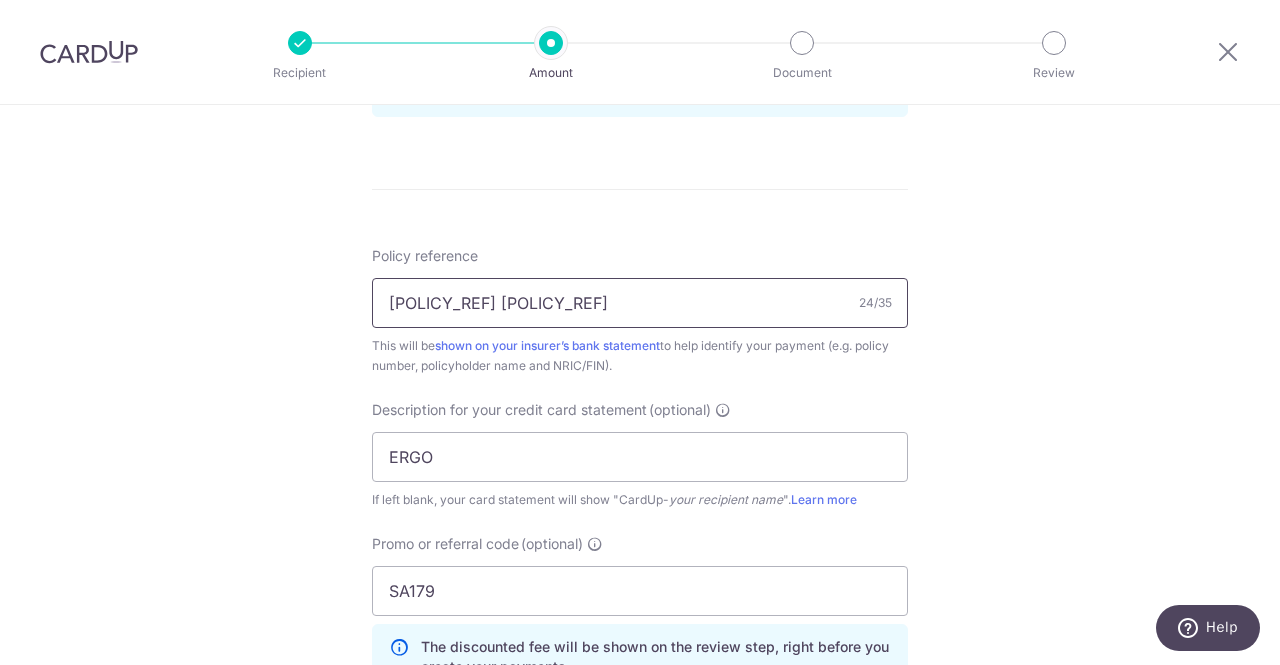 click on "DMCG25011975 DN2507-2365" at bounding box center (640, 303) 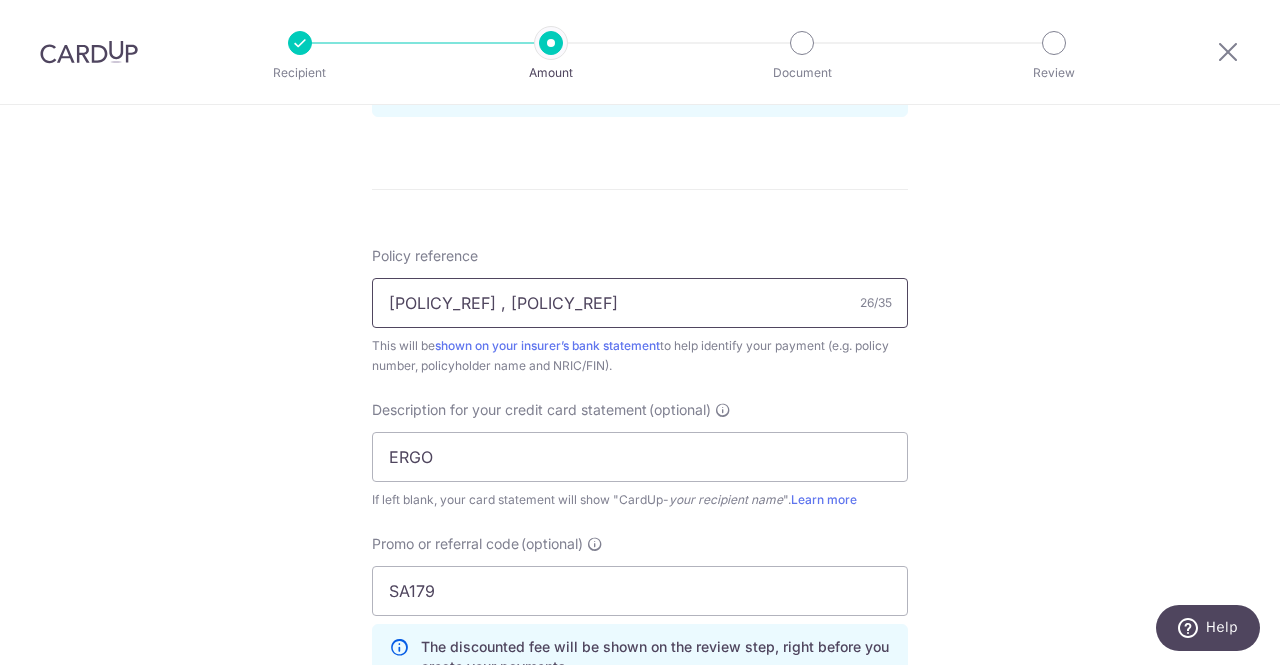 type on "DMCG25011975 , DN2507-2365" 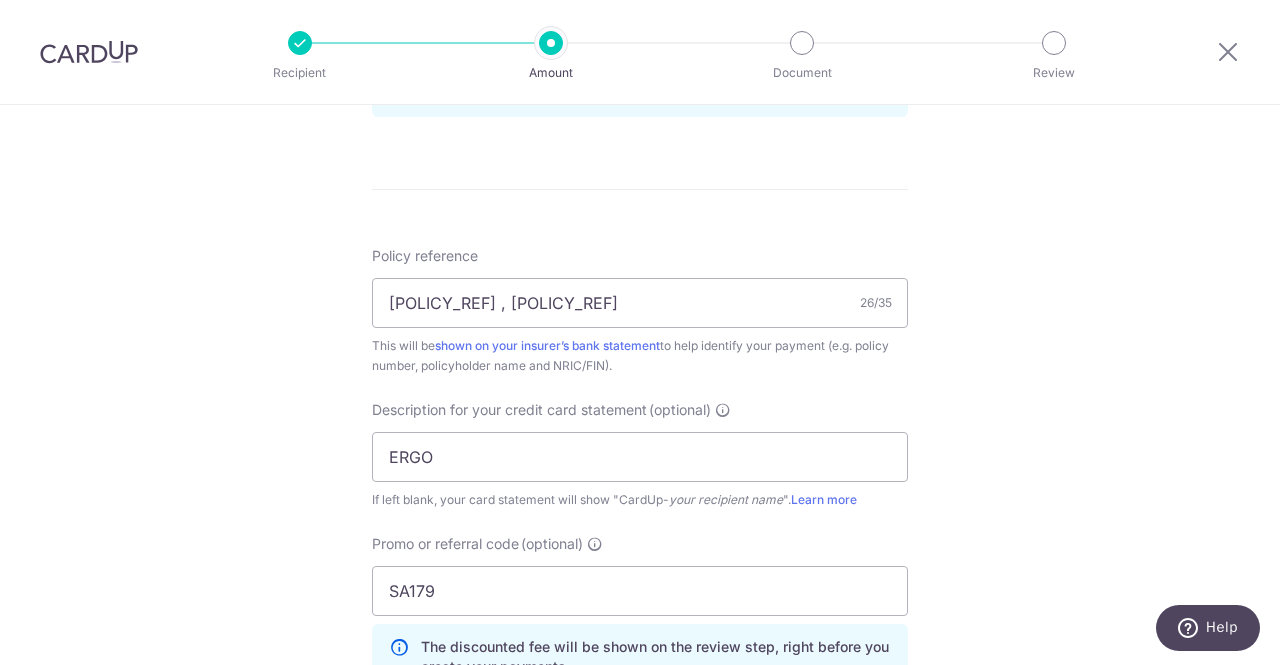 click on "Policy reference
DMCG25011975 , DN2507-2365
26/35
This will be  shown on your insurer’s bank statement  to help identify your payment (e.g. policy number, policyholder name and NRIC/FIN)." at bounding box center (640, 311) 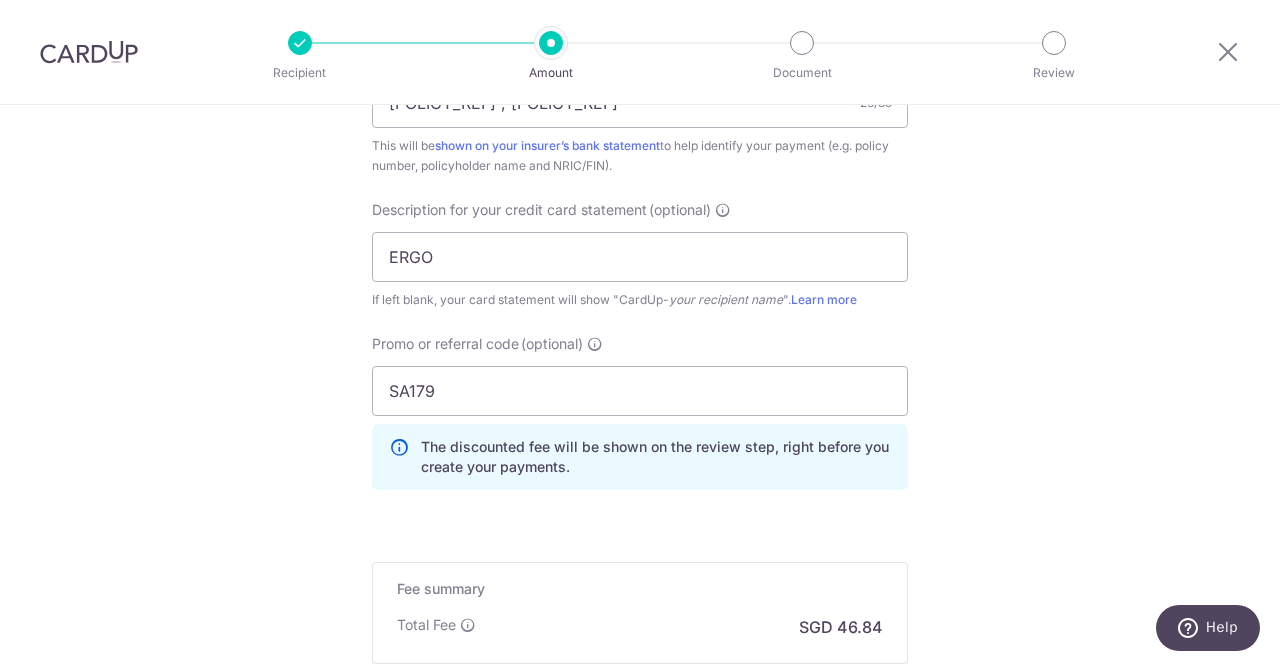 click on "Tell us more about your payment
Enter payment amount
SGD
1,801.53
1801.53
GST
(optional)
SGD
Select Card
**** 1915
Add credit card
Your Cards
**** 1915
Secure 256-bit SSL" at bounding box center (640, -138) 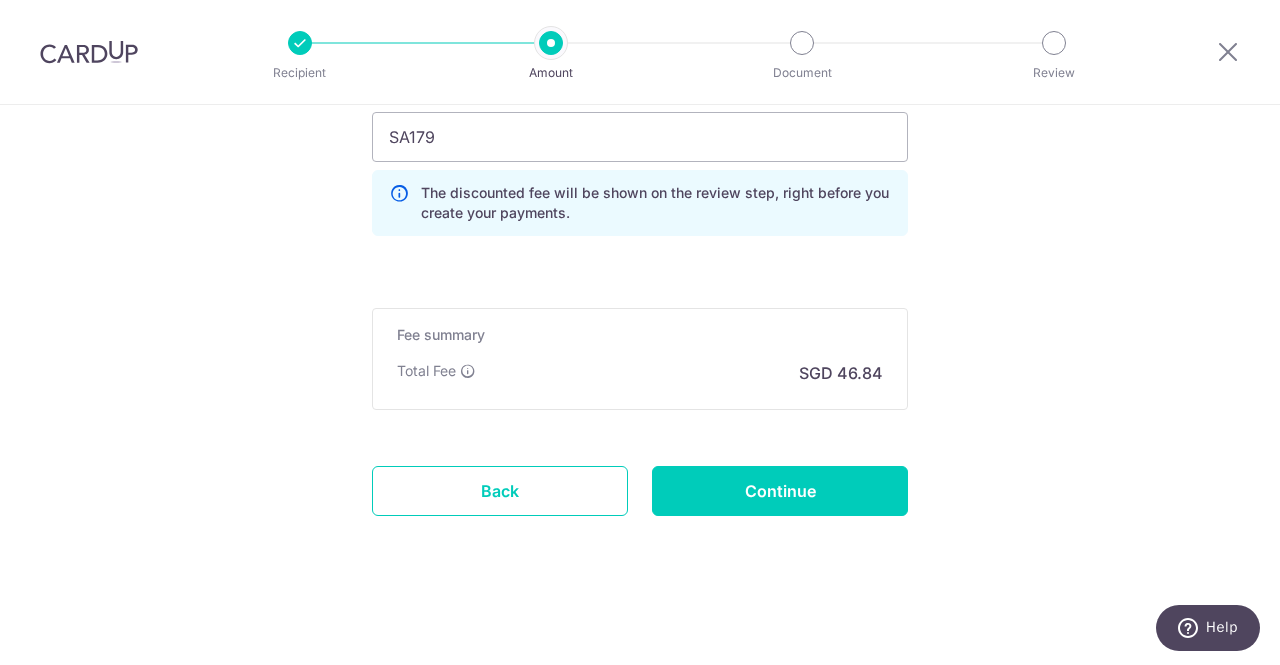 scroll, scrollTop: 1555, scrollLeft: 0, axis: vertical 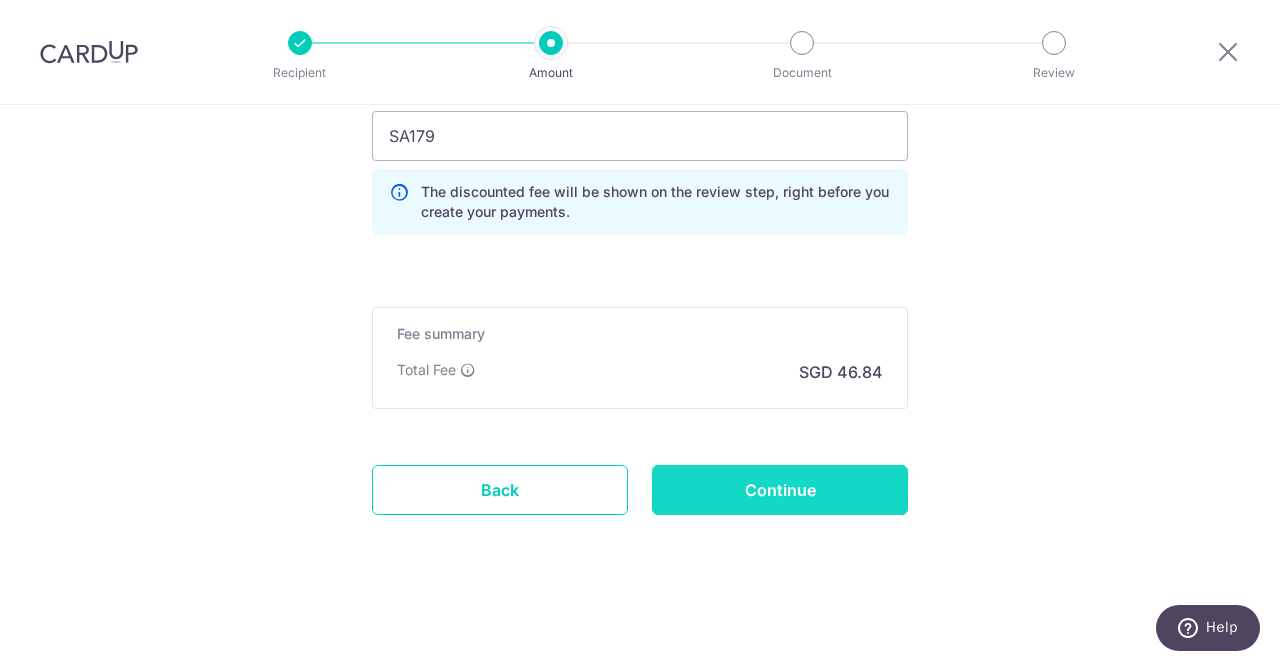 click on "Continue" at bounding box center (780, 490) 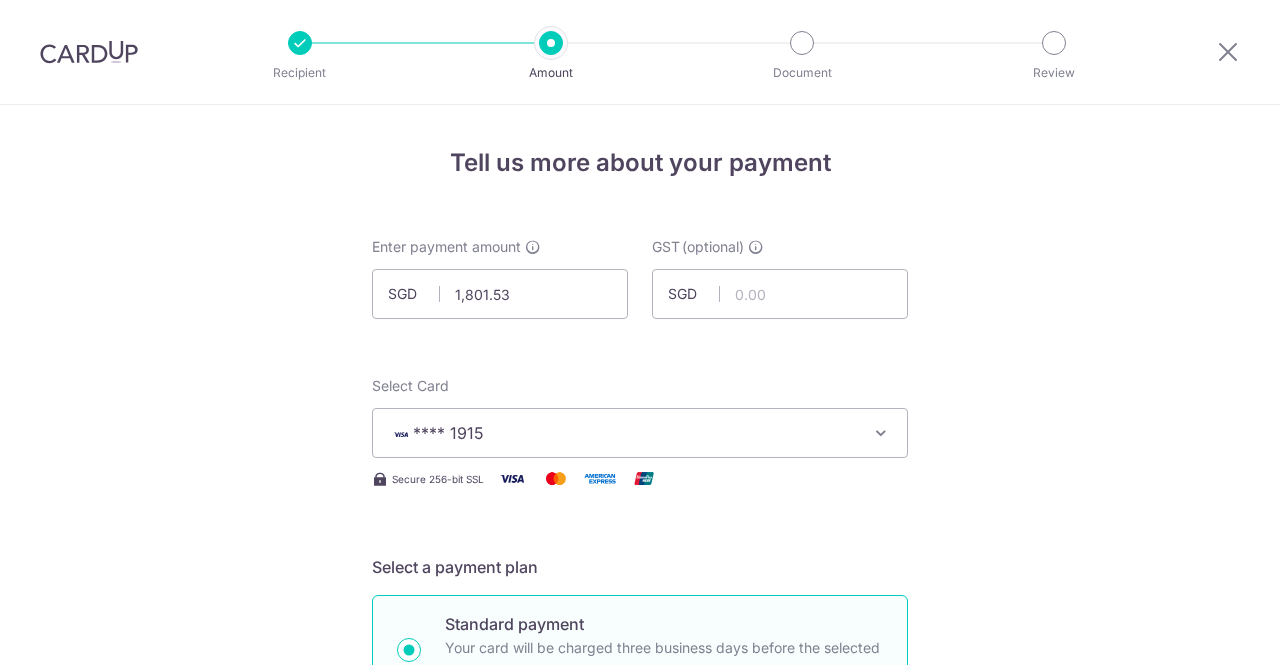 scroll, scrollTop: 0, scrollLeft: 0, axis: both 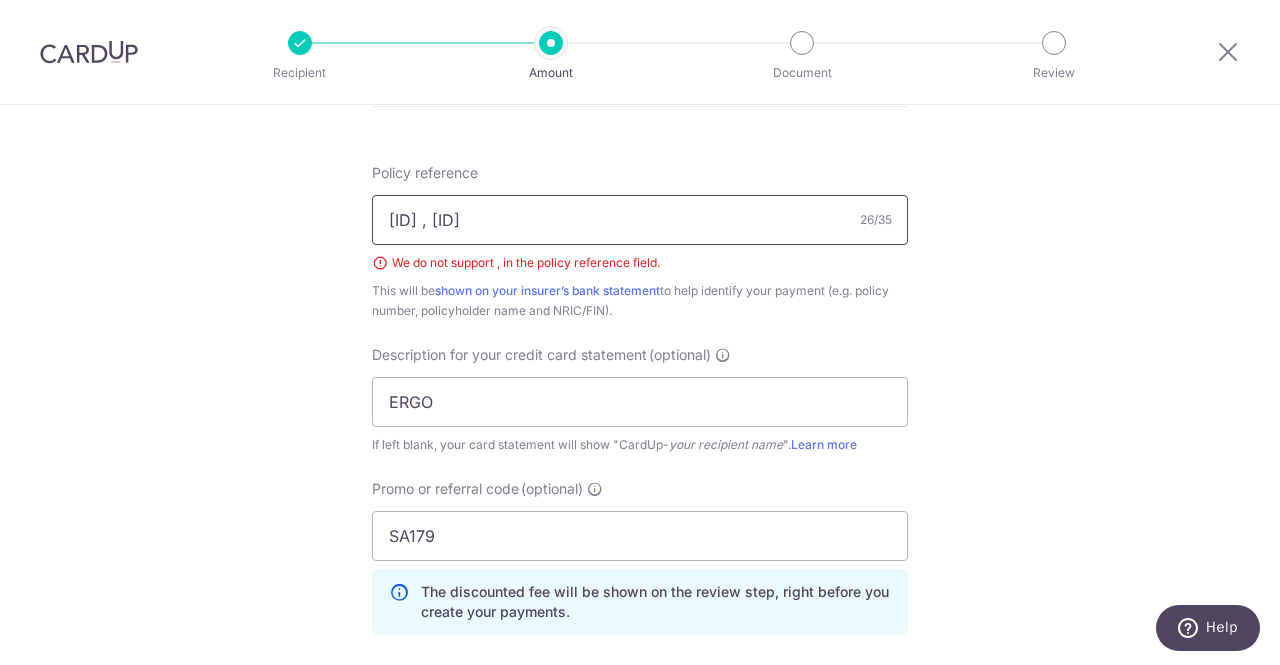 click on "[POLICY_REF] , [POLICY_REF]" at bounding box center (640, 220) 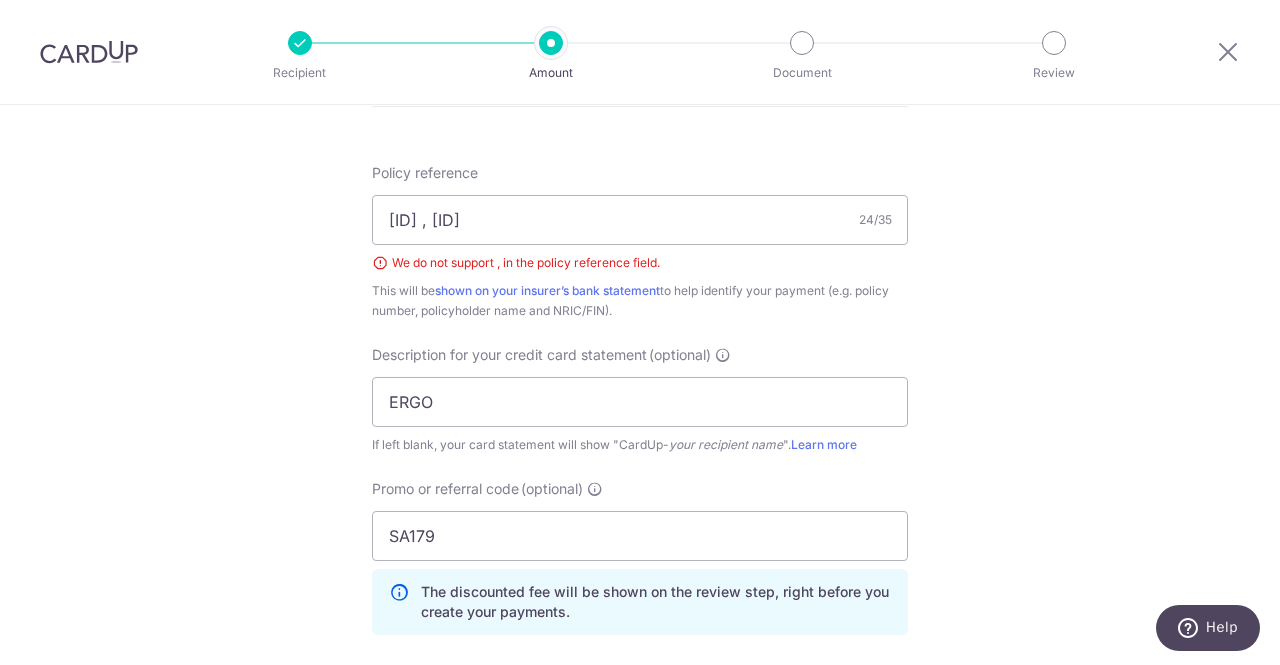 click on "Tell us more about your payment
Enter payment amount
SGD
1,801.53
1801.53
GST
(optional)
SGD
Select Card
**** 1915
Add credit card
Your Cards
**** 1915
Secure 256-bit SSL" at bounding box center (640, -7) 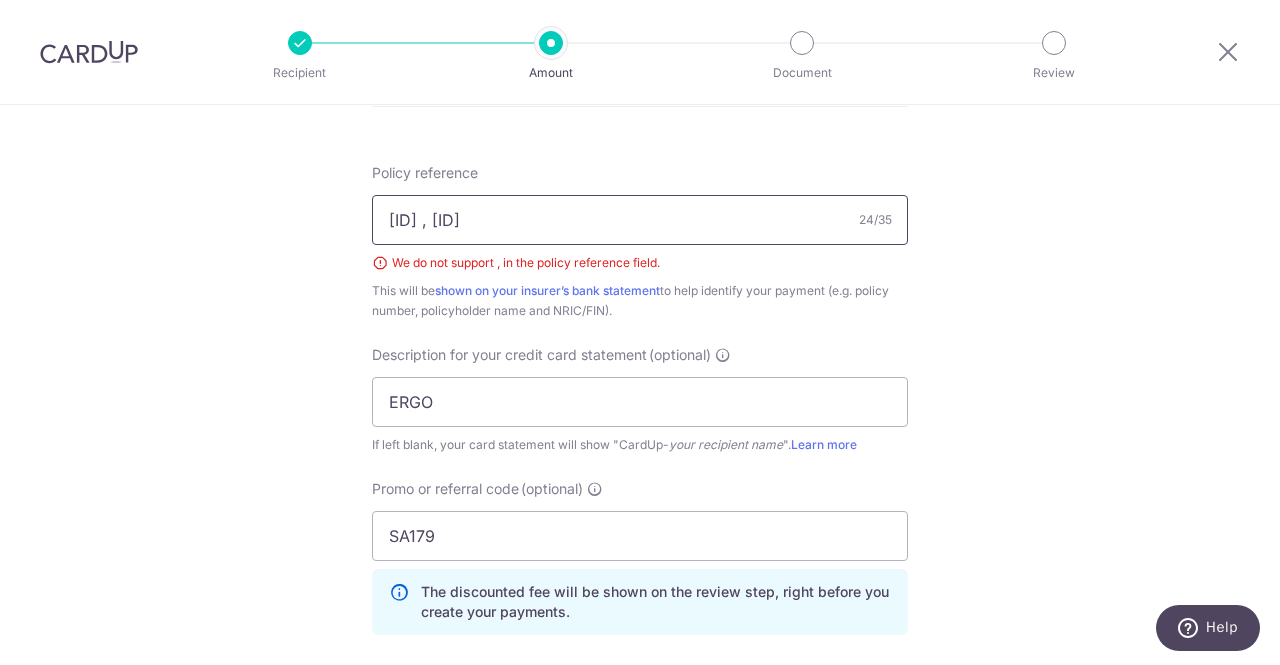 click on "DMCG25011975 DN2507-2365" at bounding box center (640, 220) 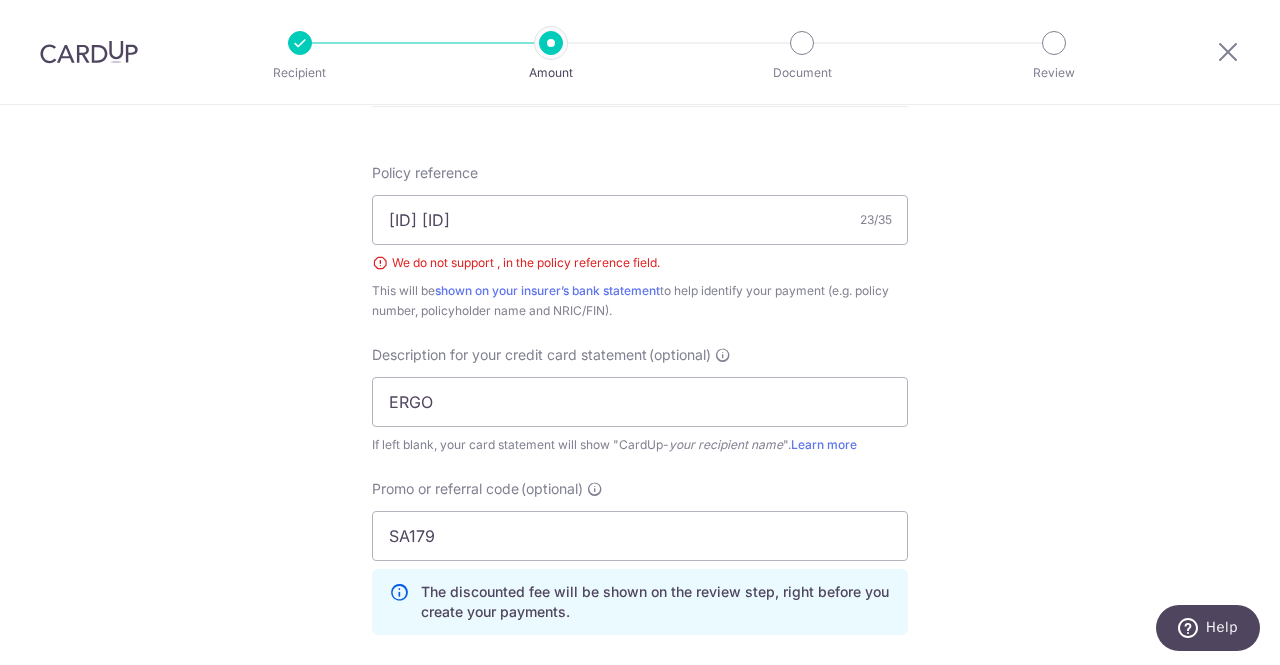 click on "Tell us more about your payment
Enter payment amount
SGD
1,801.53
1801.53
GST
(optional)
SGD
Select Card
**** 1915
Add credit card
Your Cards
**** 1915
Secure 256-bit SSL" at bounding box center [640, -7] 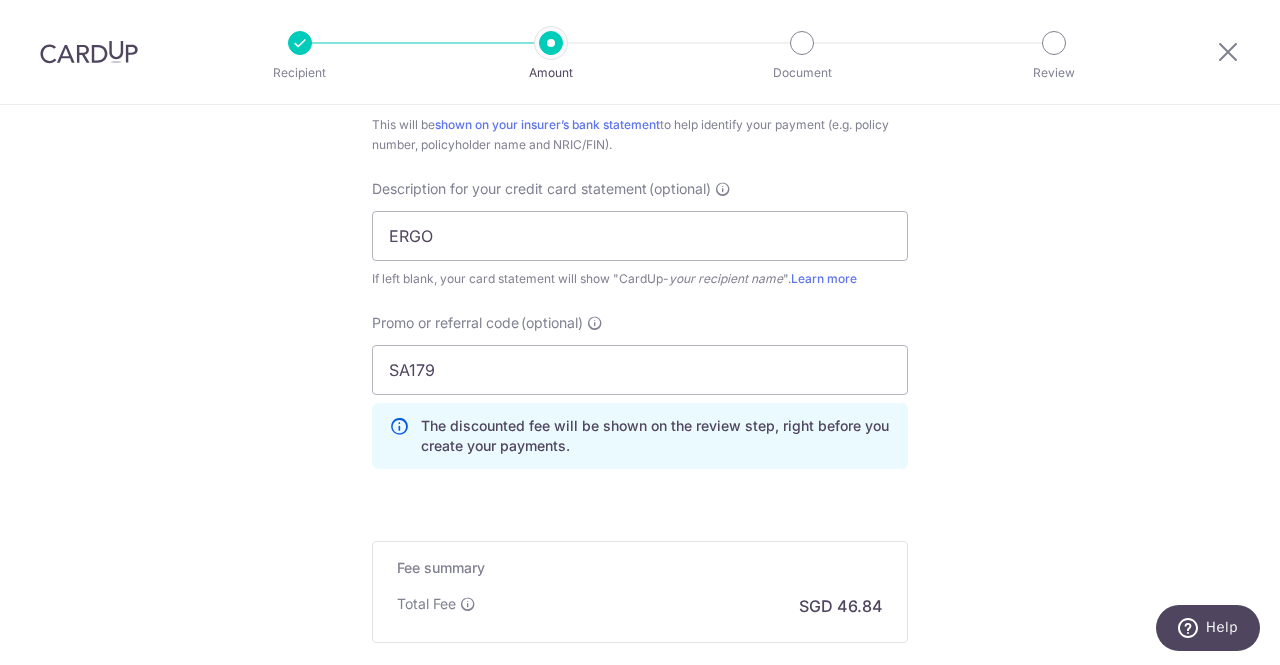 scroll, scrollTop: 1183, scrollLeft: 0, axis: vertical 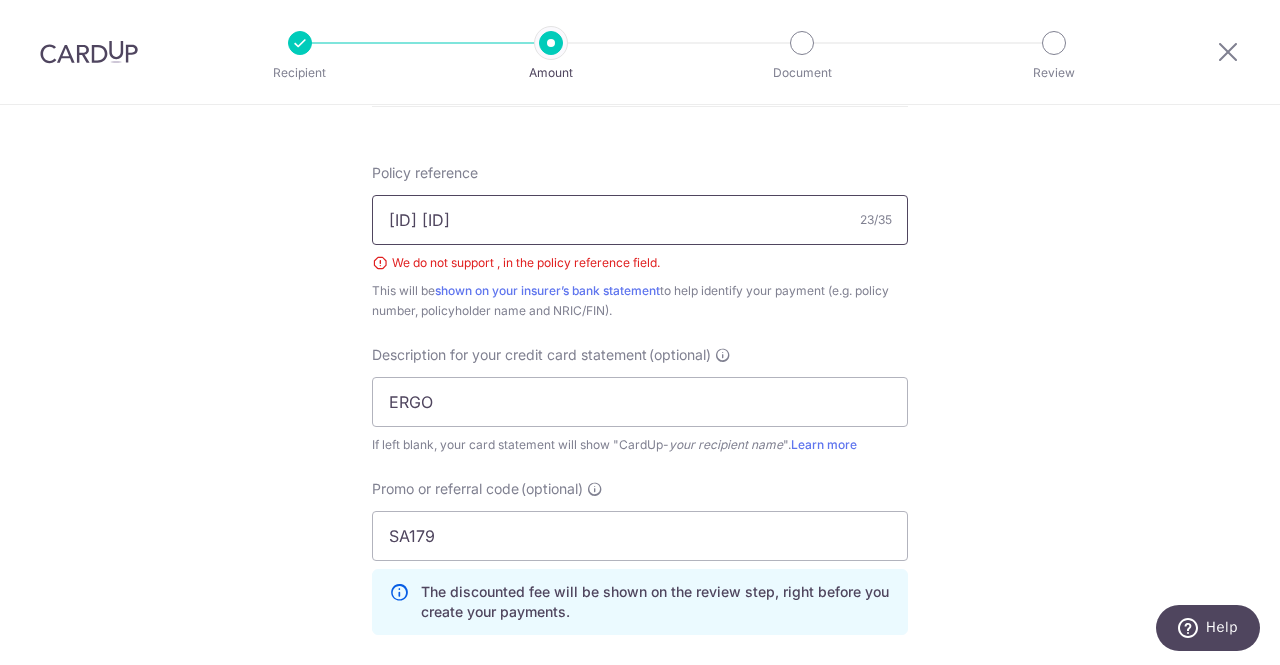 drag, startPoint x: 652, startPoint y: 227, endPoint x: 507, endPoint y: 224, distance: 145.03104 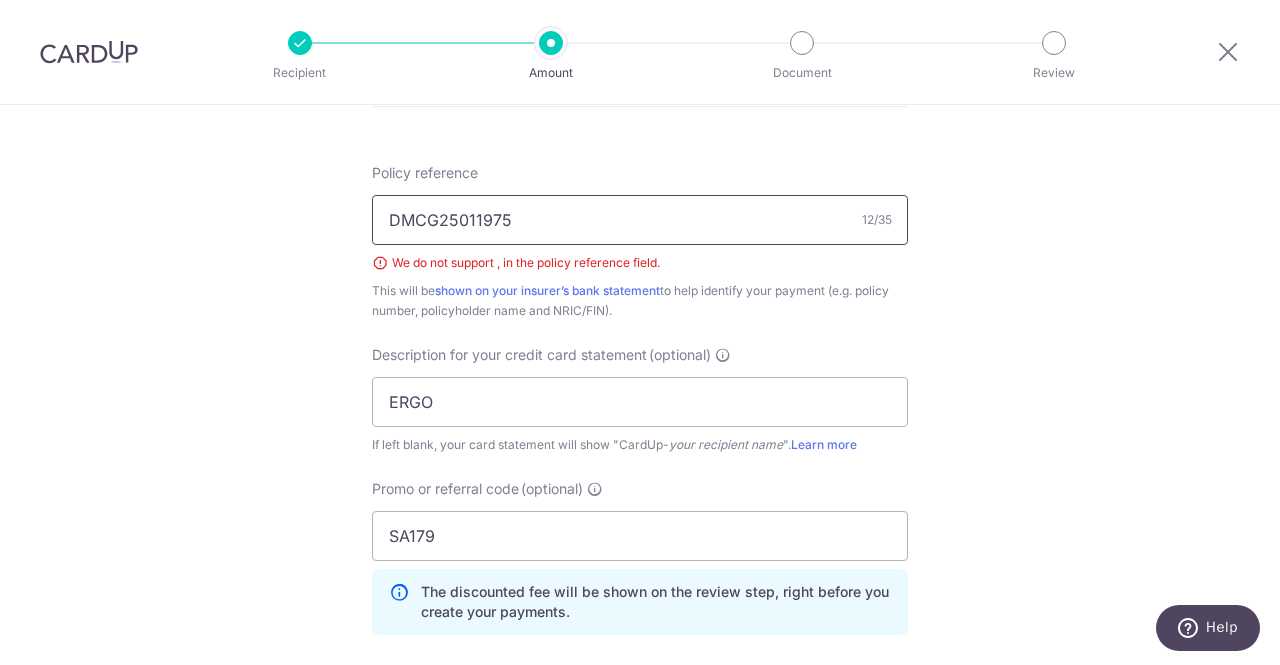type on "DMCG25011975" 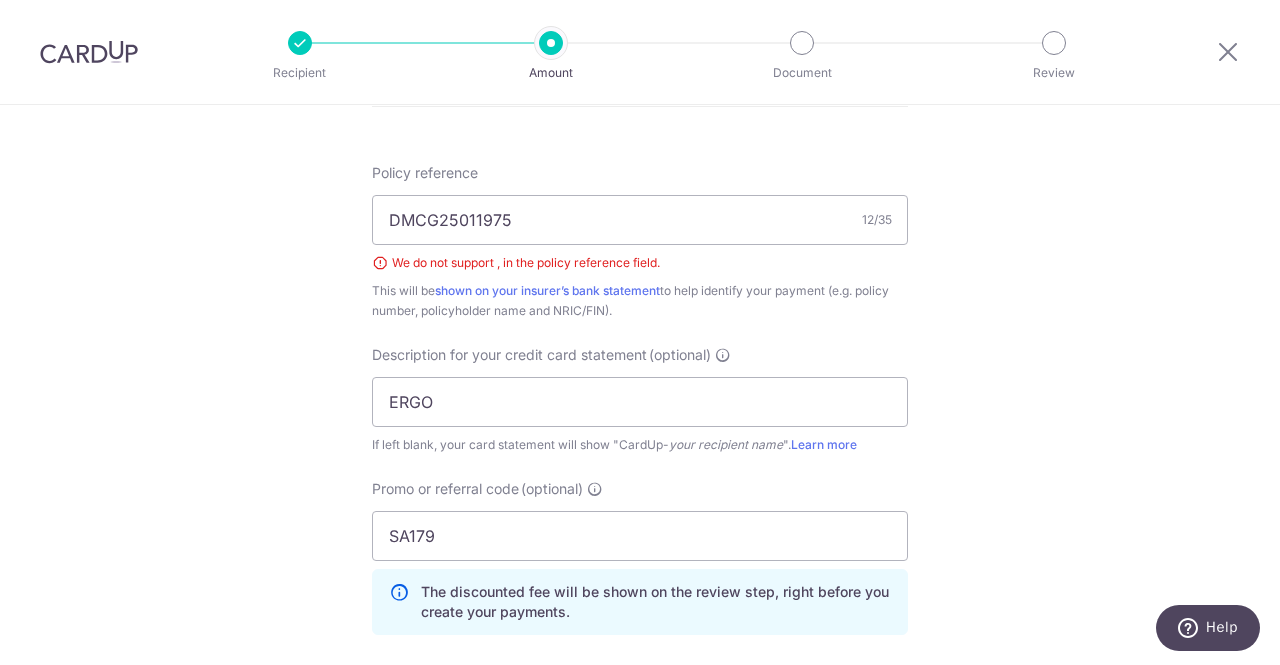 click on "Tell us more about your payment
Enter payment amount
SGD
1,801.53
1801.53
GST
(optional)
SGD
Select Card
**** 1915
Add credit card
Your Cards
**** 1915
Secure 256-bit SSL" at bounding box center (640, -7) 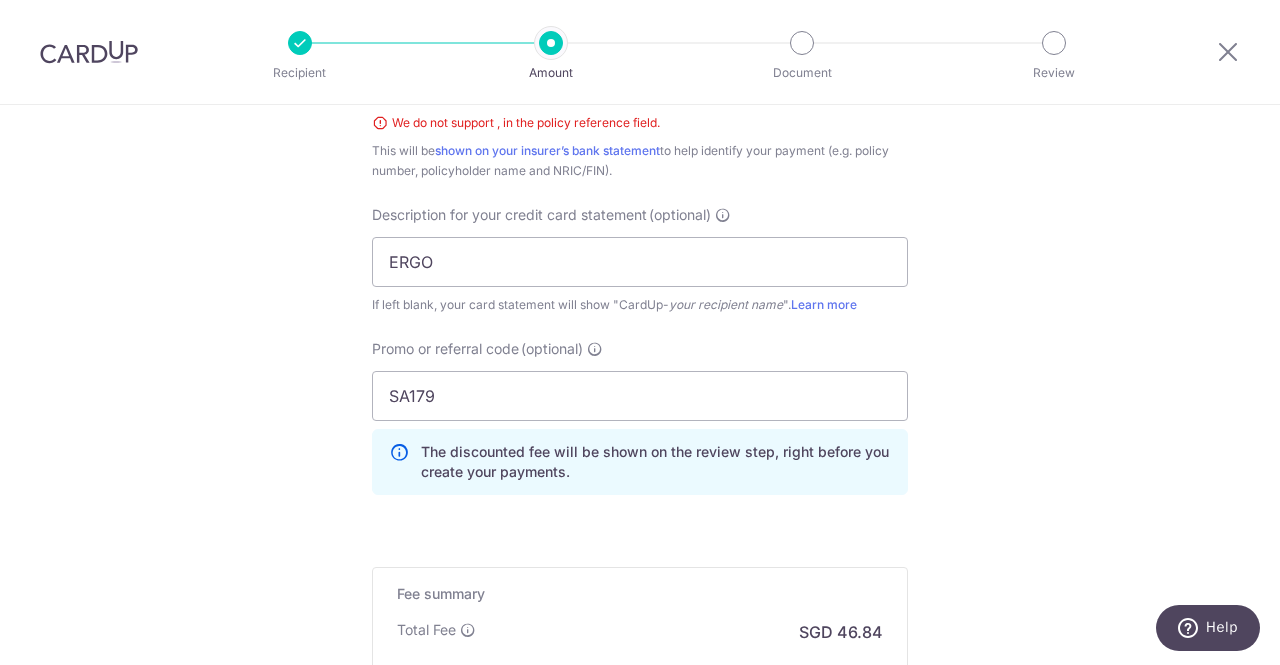 scroll, scrollTop: 1483, scrollLeft: 0, axis: vertical 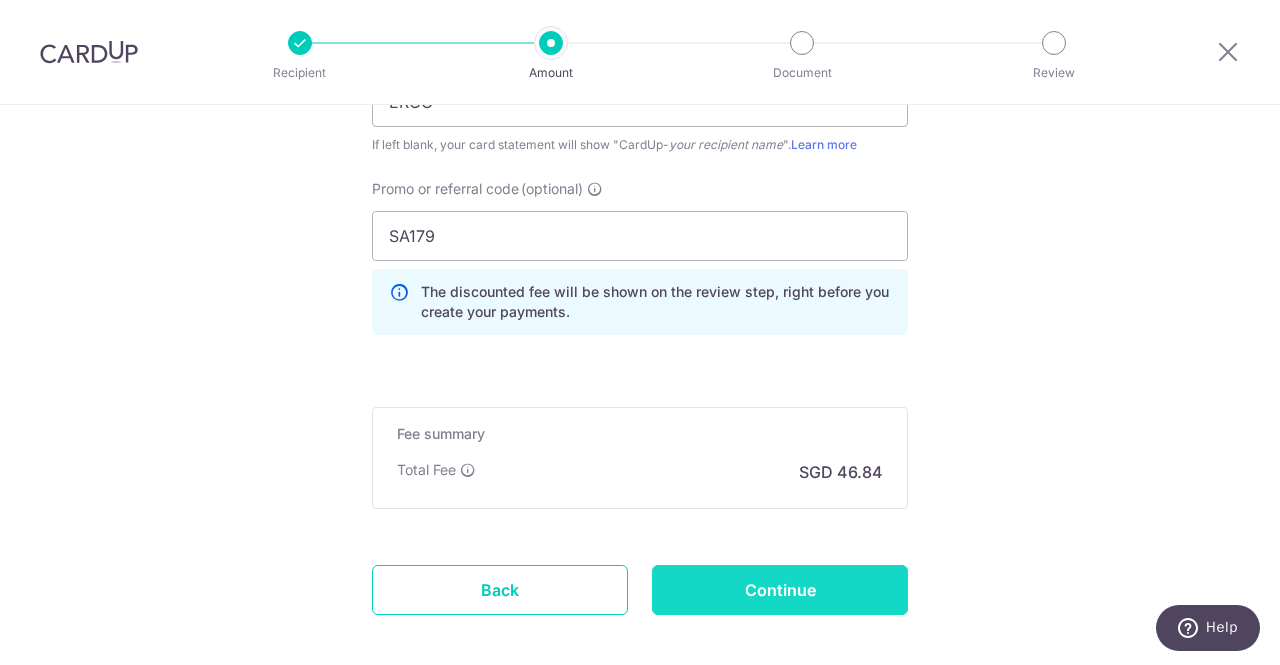 click on "Continue" at bounding box center [780, 590] 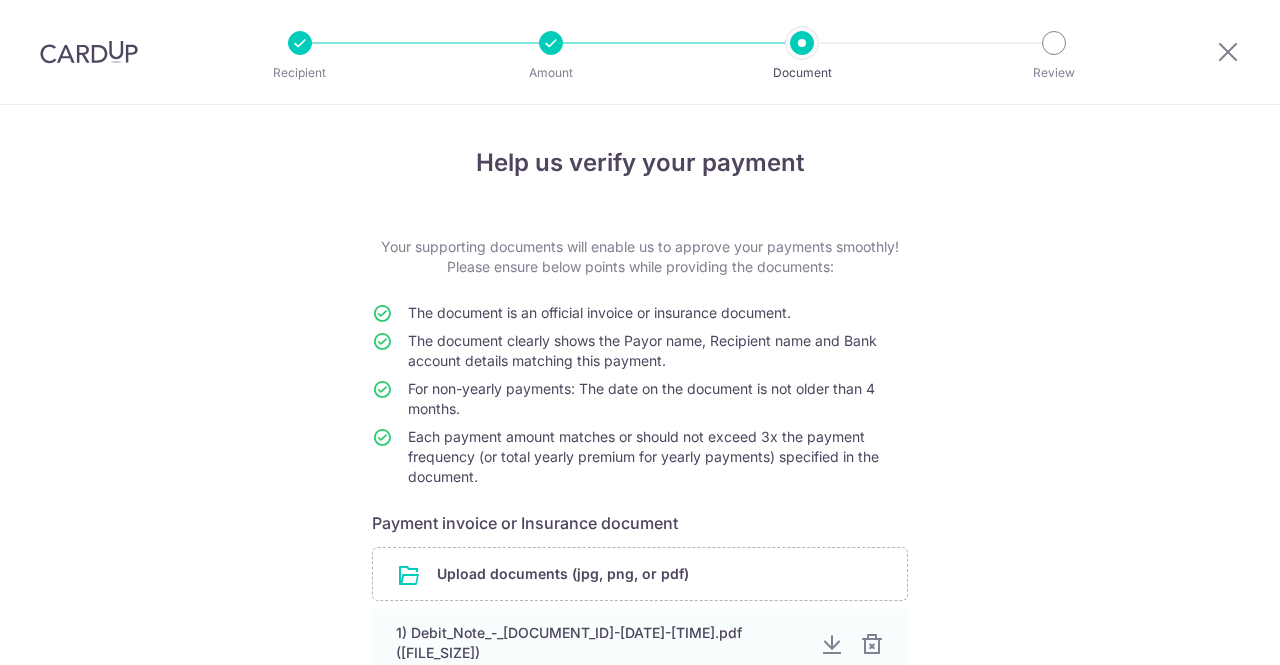 scroll, scrollTop: 0, scrollLeft: 0, axis: both 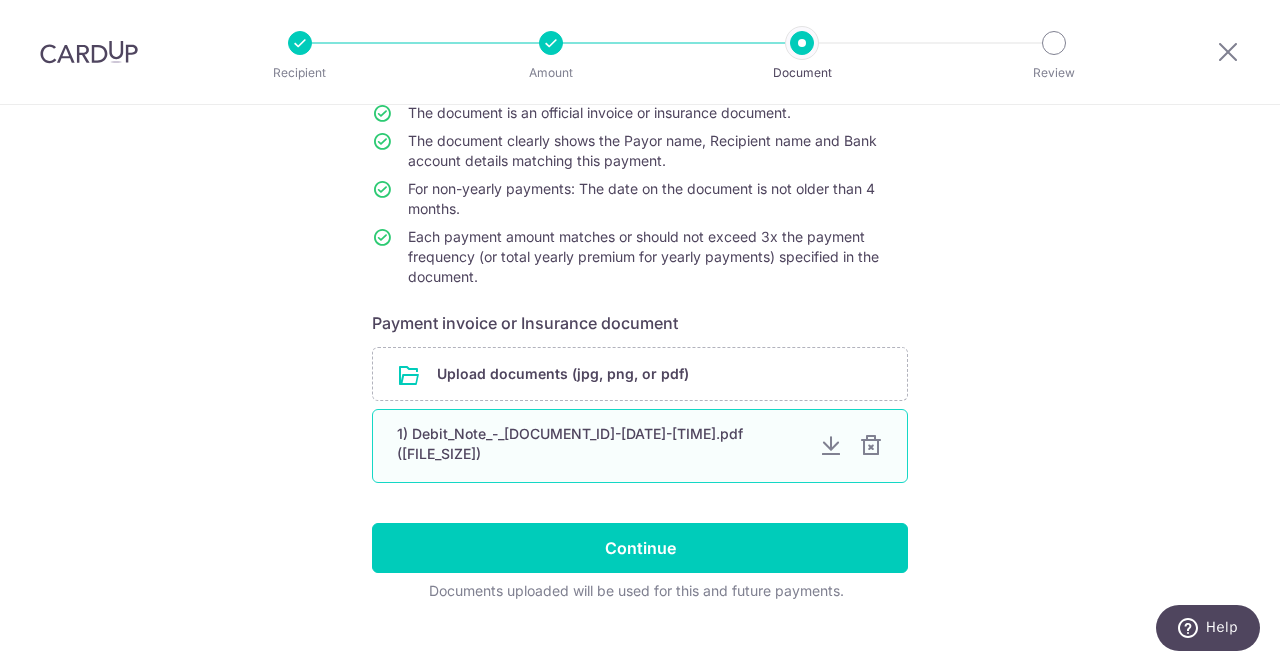 click at bounding box center [871, 446] 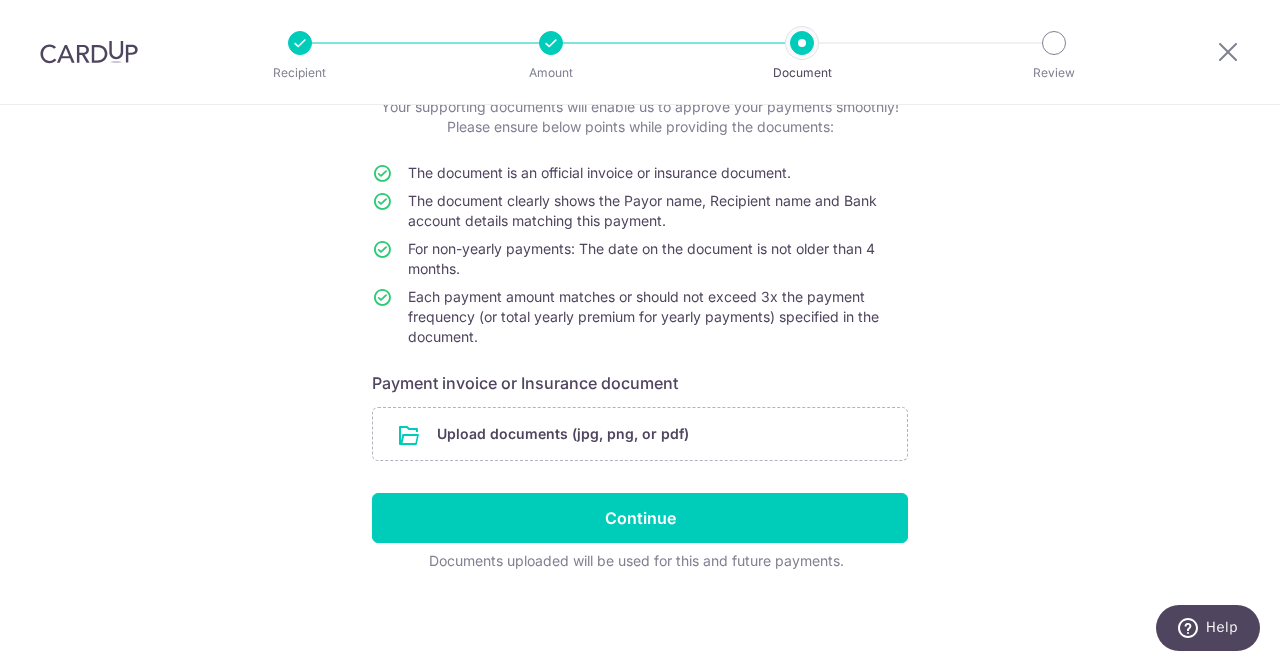 scroll, scrollTop: 140, scrollLeft: 0, axis: vertical 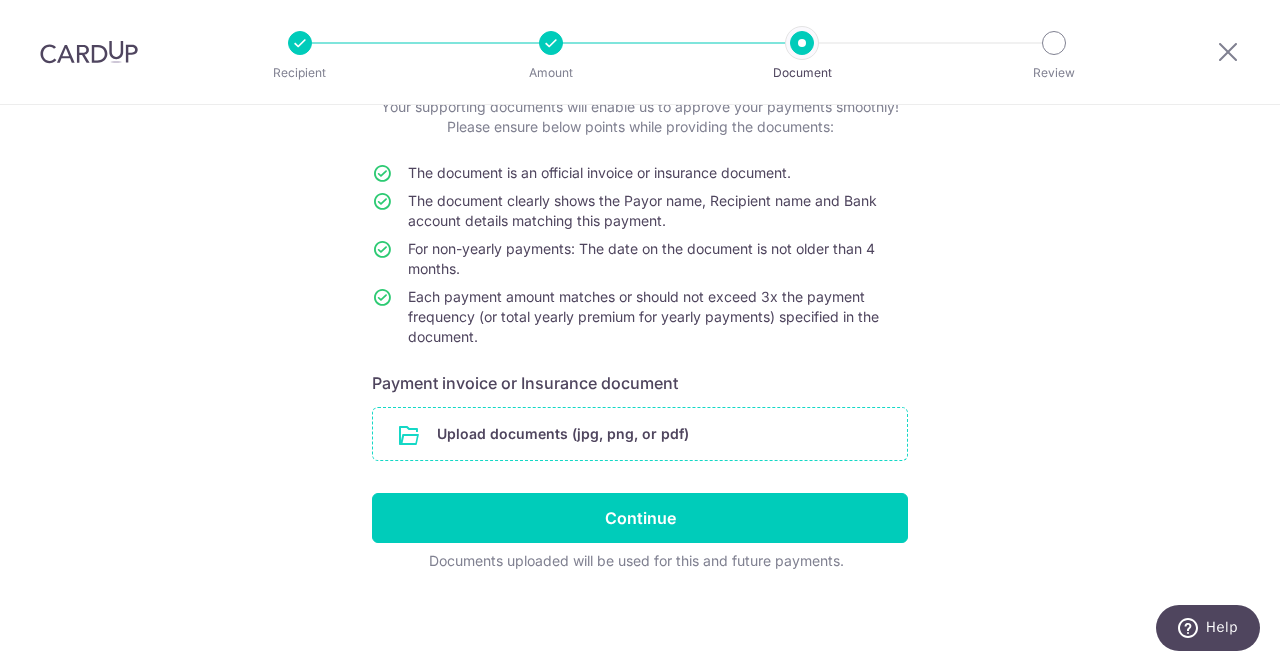 click at bounding box center (640, 434) 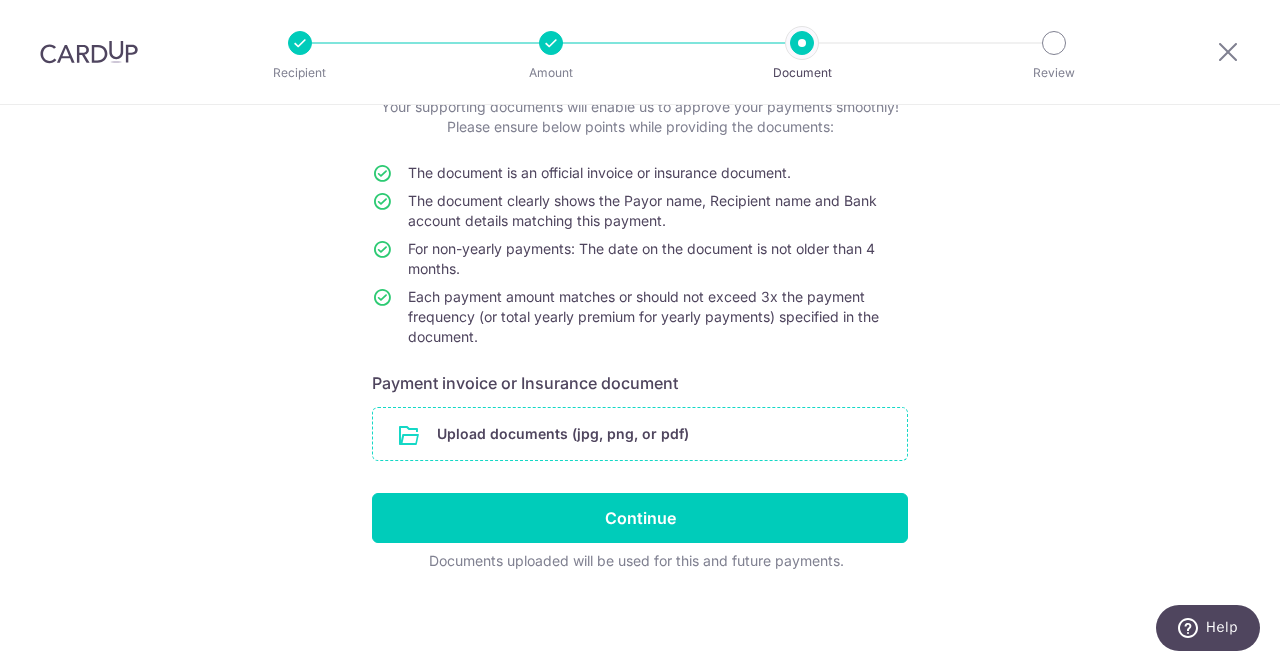 click at bounding box center [640, 434] 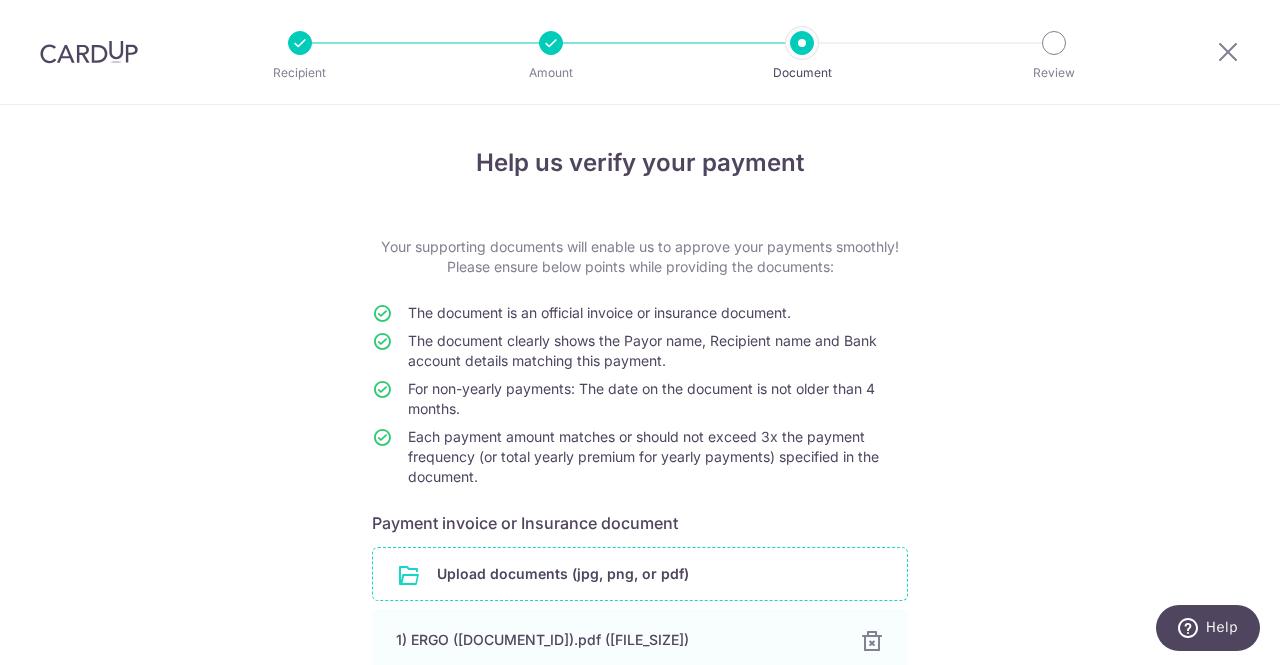 scroll, scrollTop: 222, scrollLeft: 0, axis: vertical 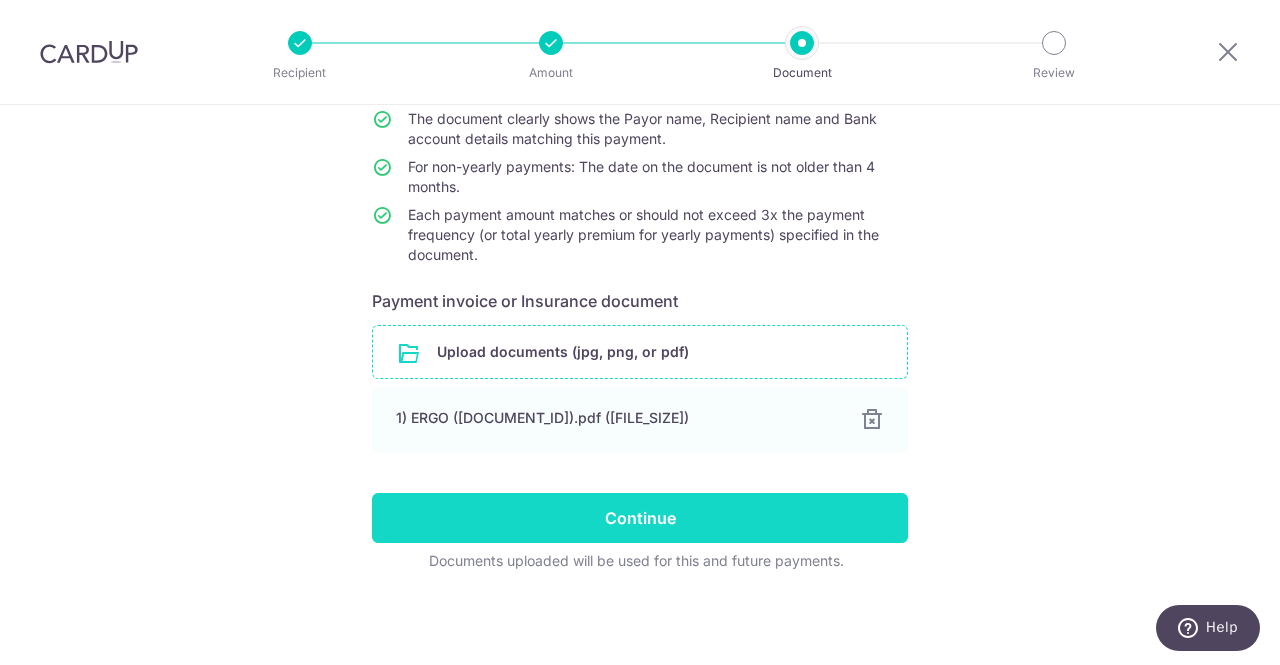 click on "Continue" at bounding box center [640, 518] 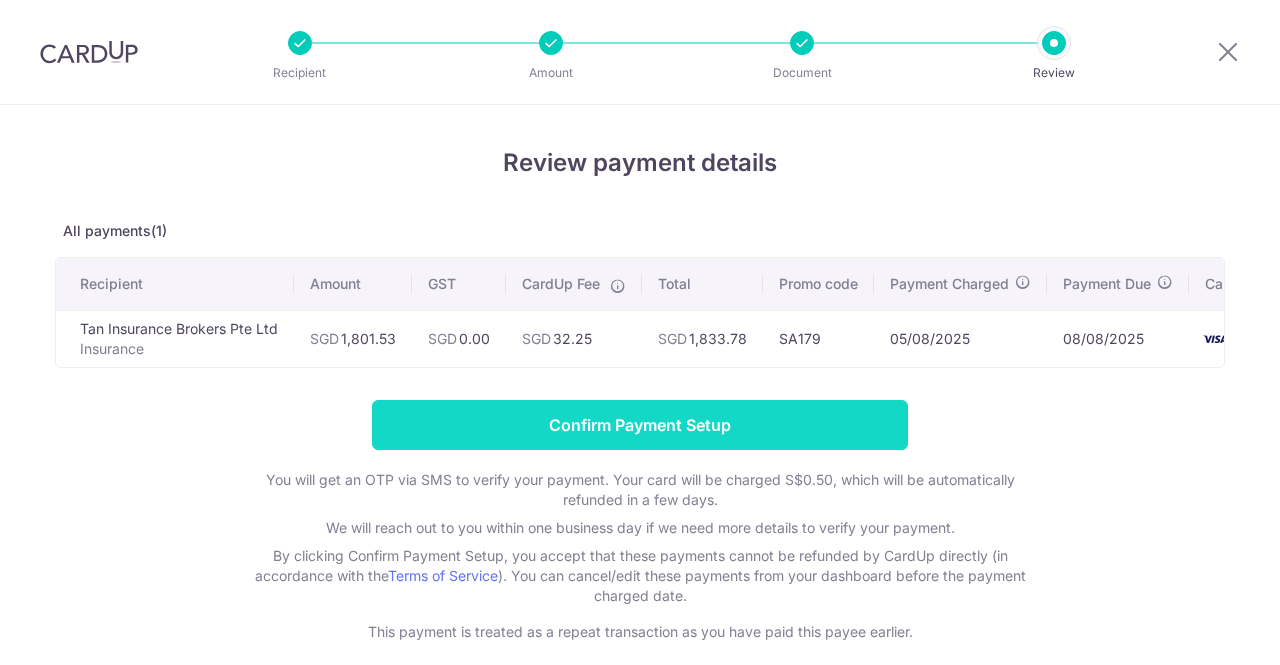 scroll, scrollTop: 0, scrollLeft: 0, axis: both 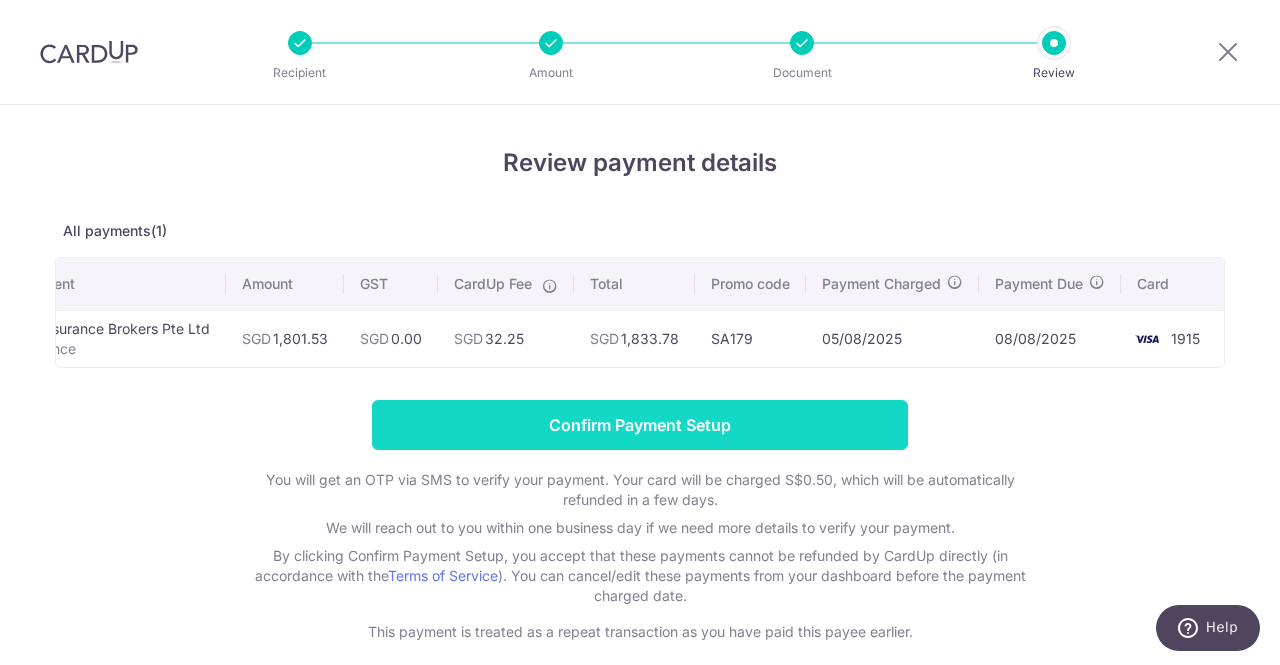 click on "Confirm Payment Setup" at bounding box center (640, 425) 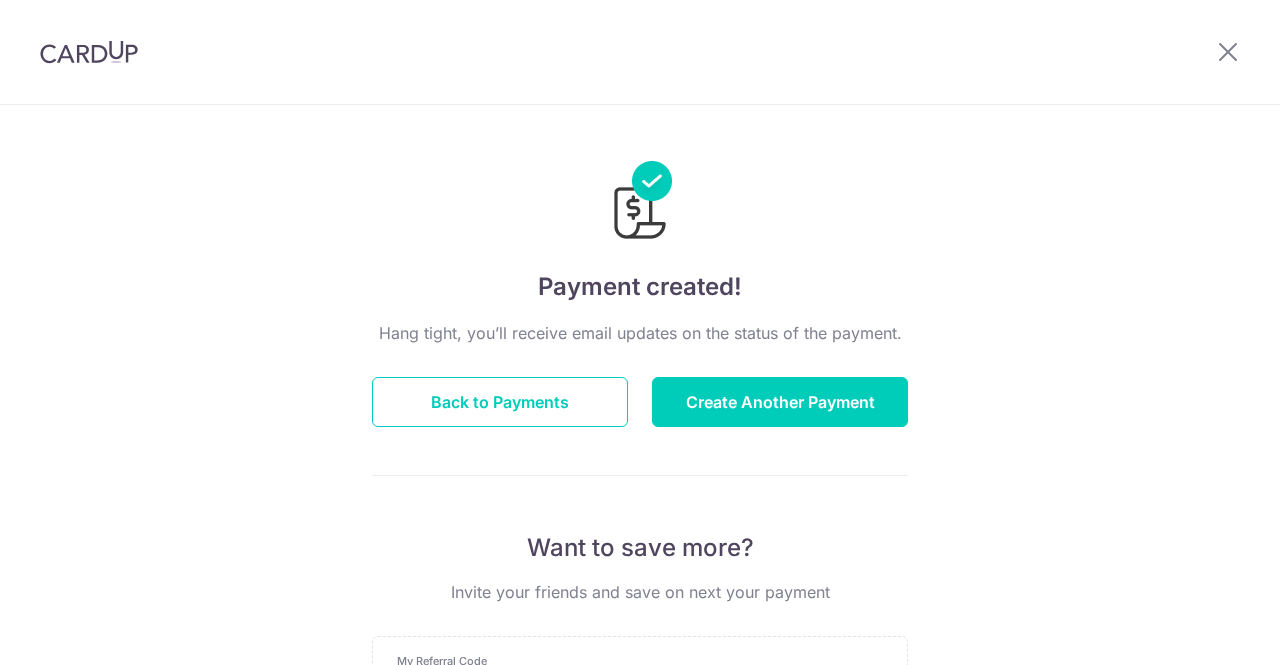 scroll, scrollTop: 0, scrollLeft: 0, axis: both 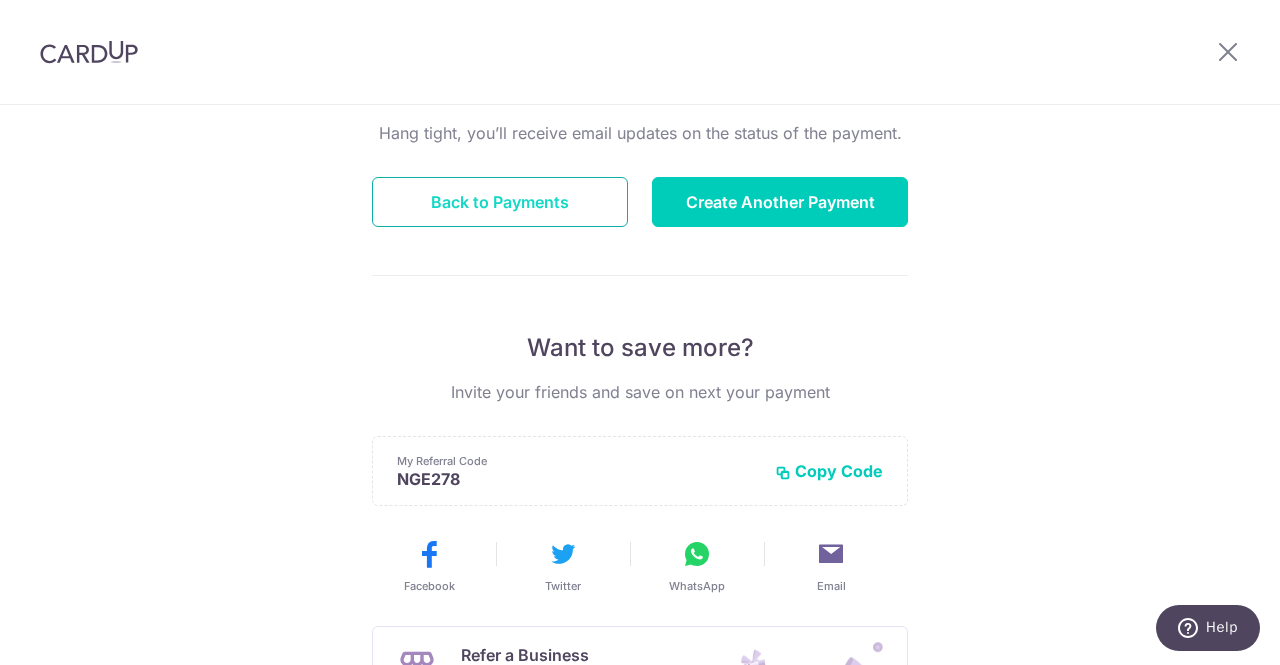 click on "Back to Payments" at bounding box center (500, 202) 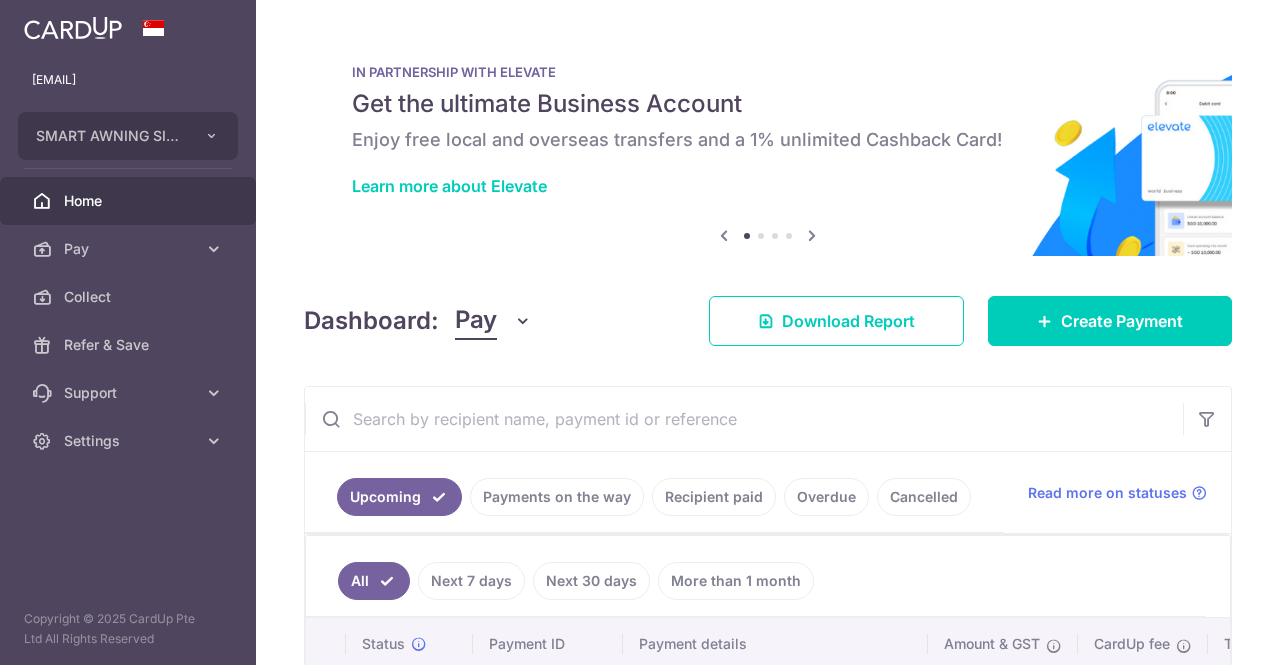 scroll, scrollTop: 0, scrollLeft: 0, axis: both 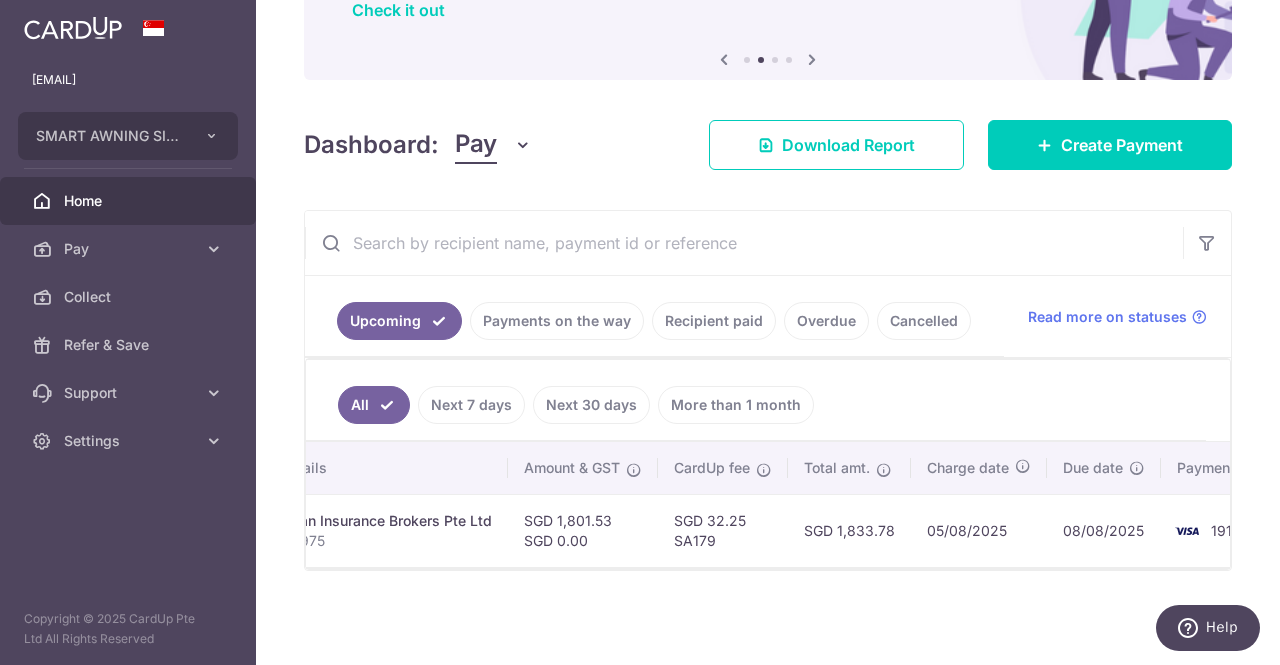 drag, startPoint x: 894, startPoint y: 568, endPoint x: 960, endPoint y: 576, distance: 66.48308 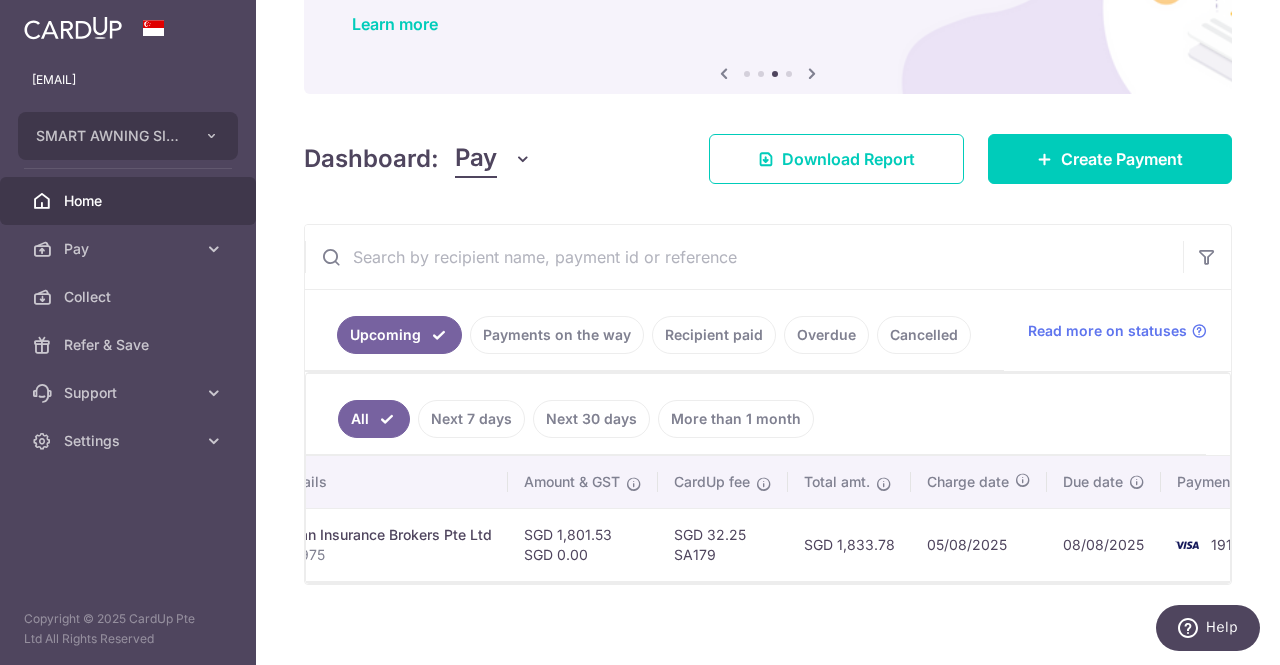 scroll, scrollTop: 186, scrollLeft: 0, axis: vertical 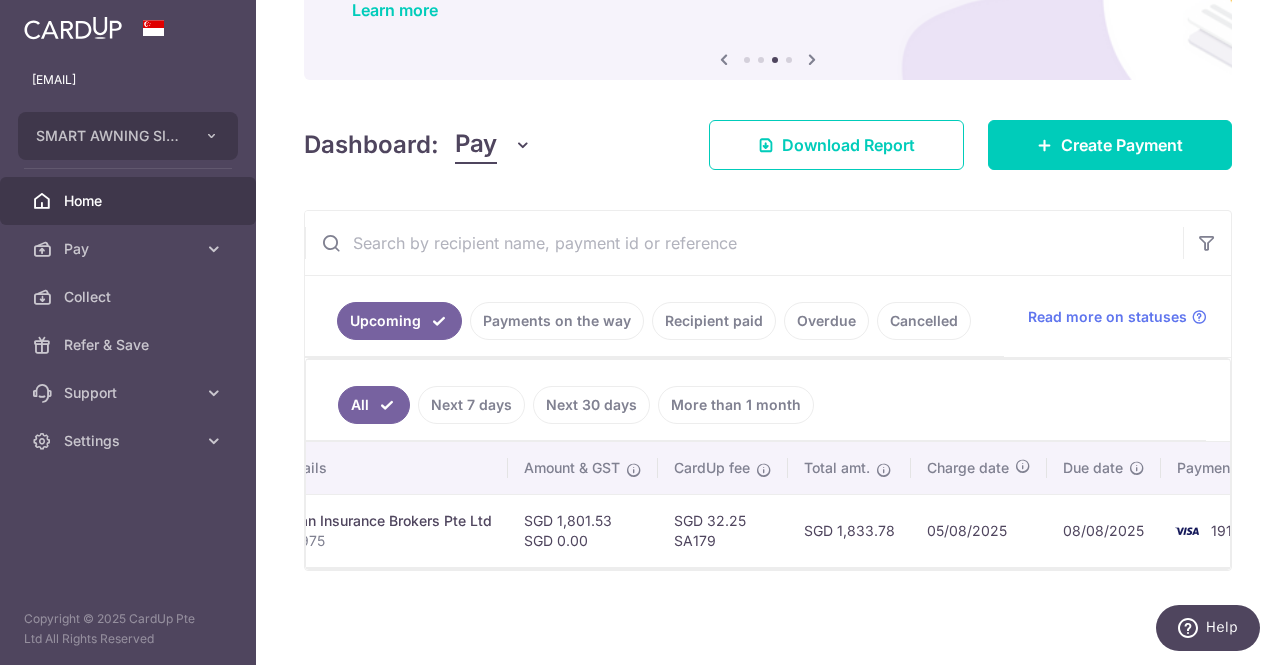 drag, startPoint x: 847, startPoint y: 521, endPoint x: 909, endPoint y: 514, distance: 62.39391 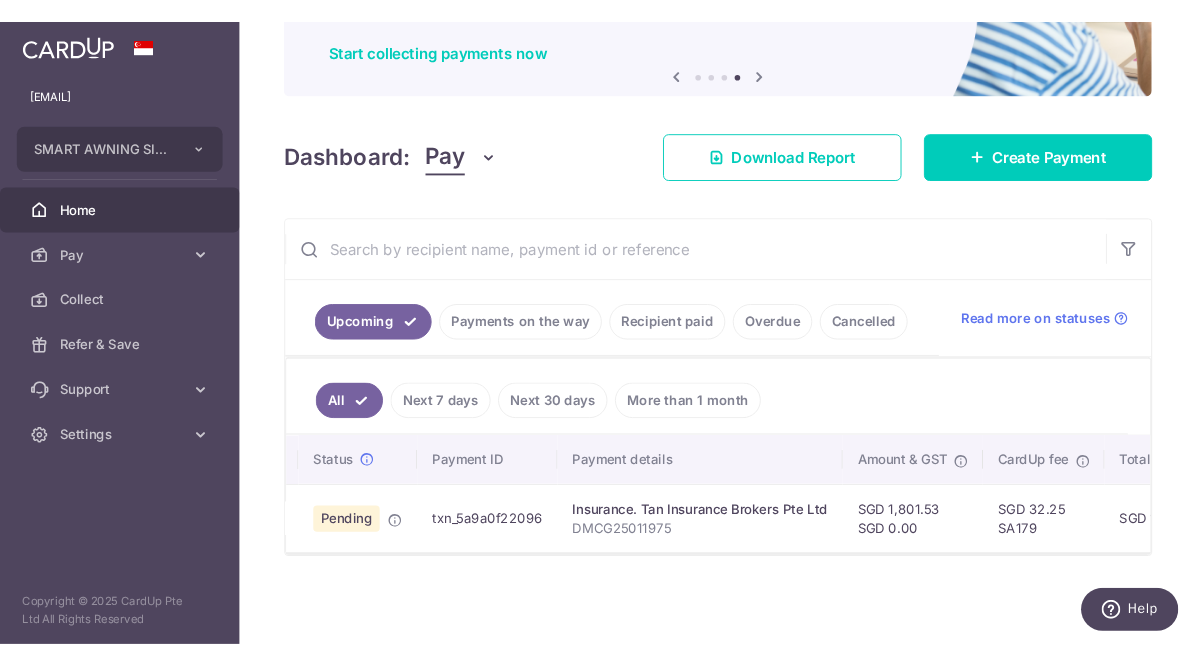 scroll, scrollTop: 0, scrollLeft: 0, axis: both 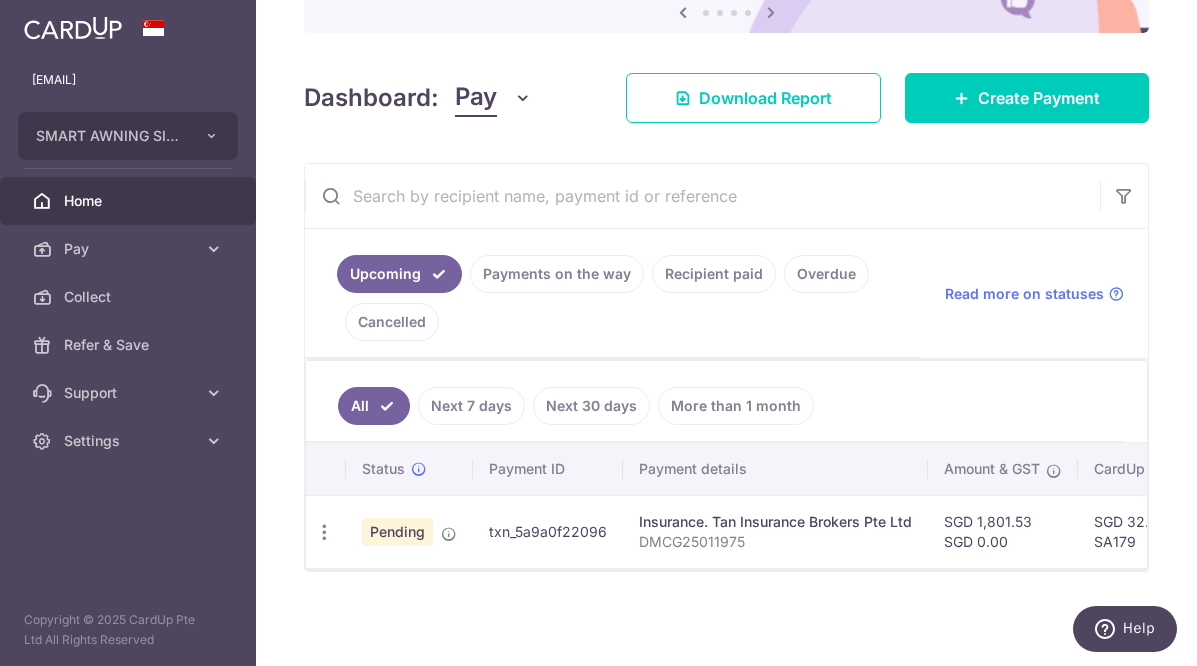 click on "Payments on the way" at bounding box center (557, 274) 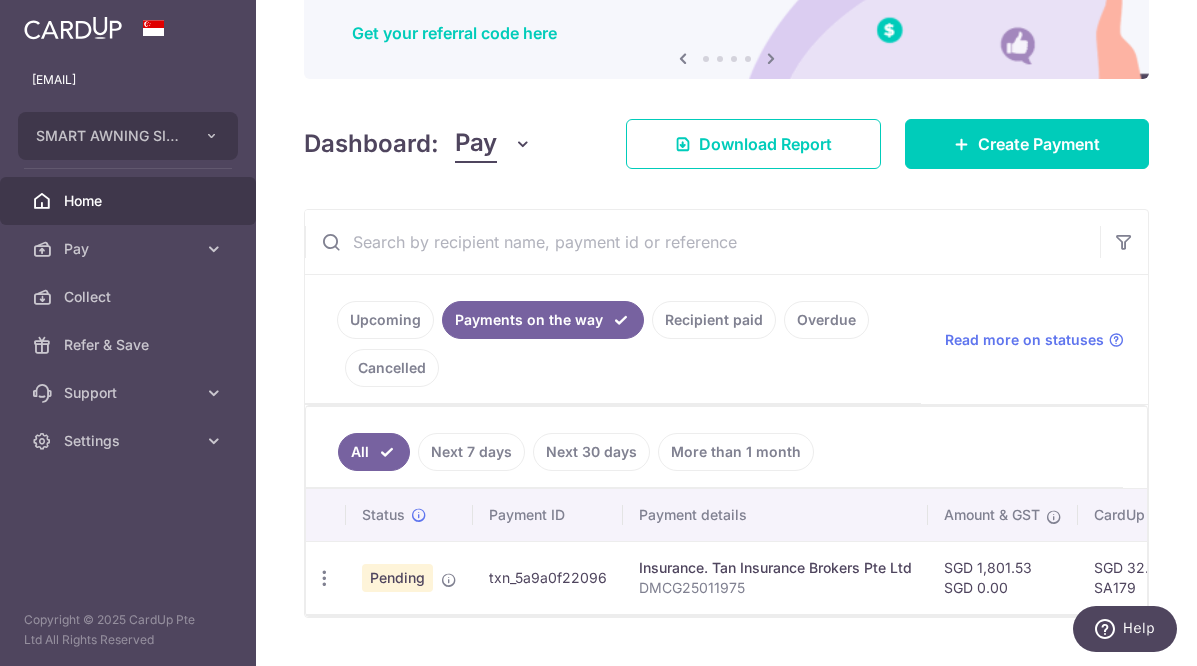 scroll, scrollTop: 233, scrollLeft: 0, axis: vertical 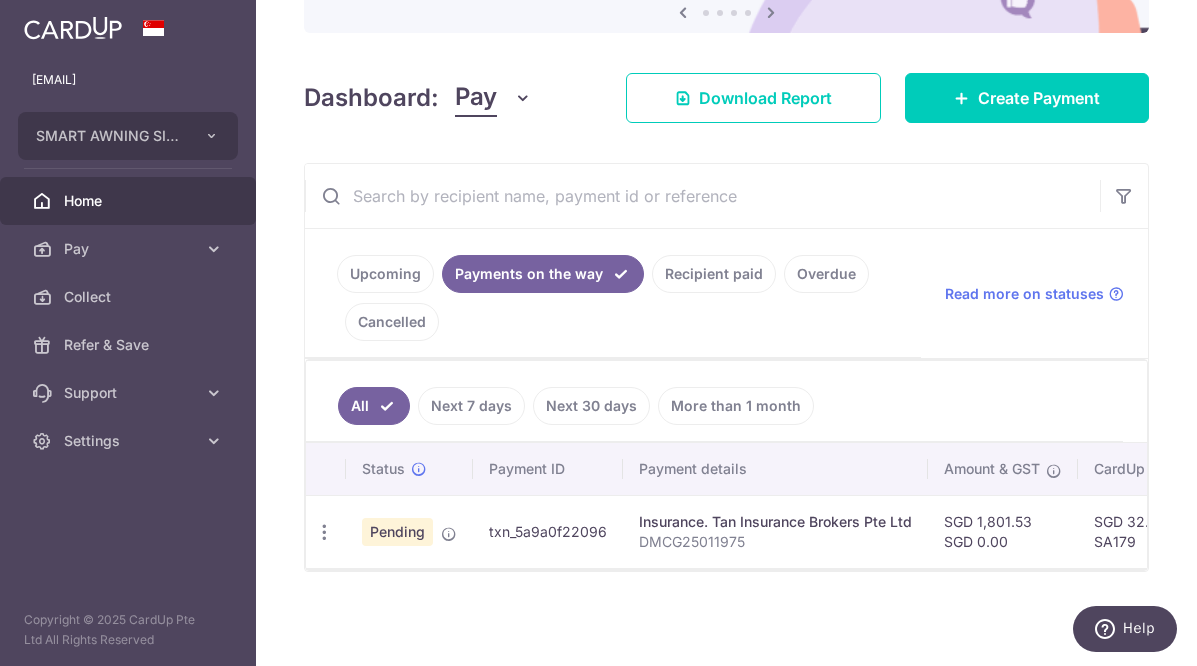 click on "Next 7 days" at bounding box center [471, 406] 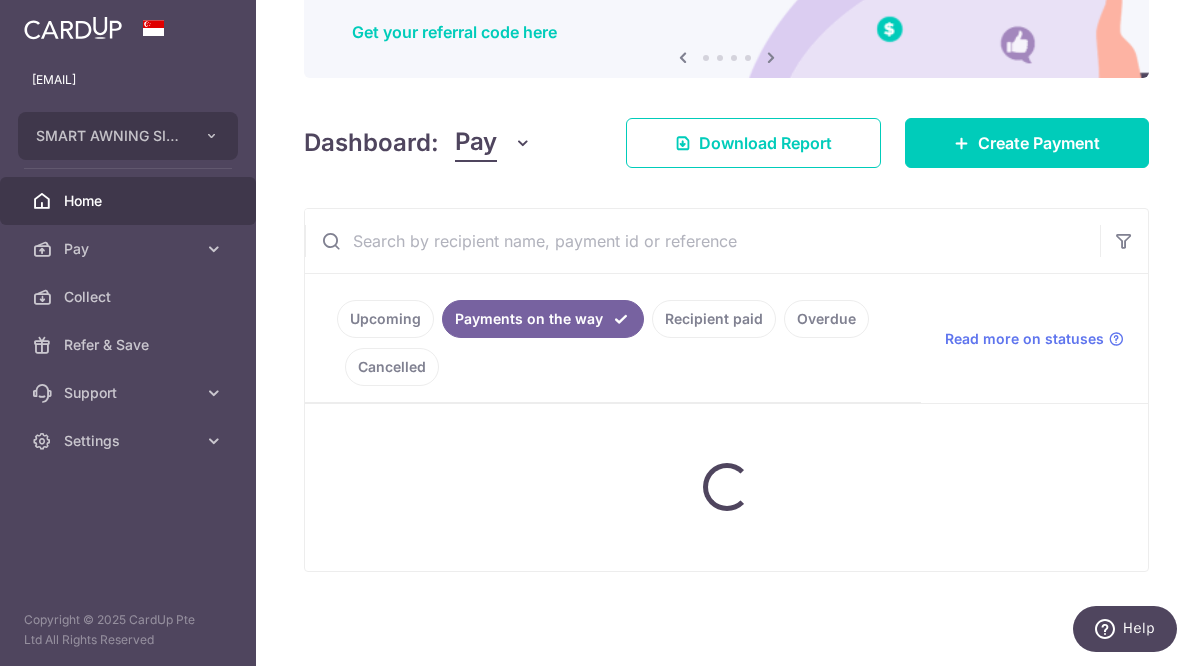 scroll, scrollTop: 233, scrollLeft: 0, axis: vertical 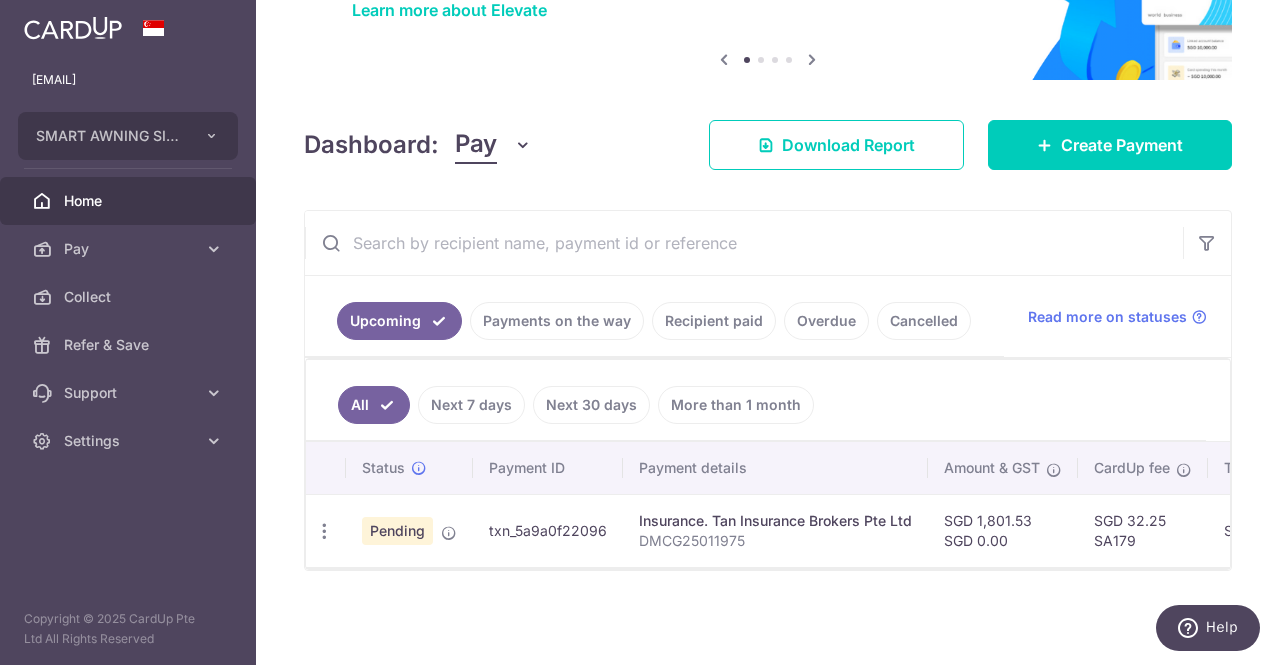 click on "Payments on the way" at bounding box center [557, 321] 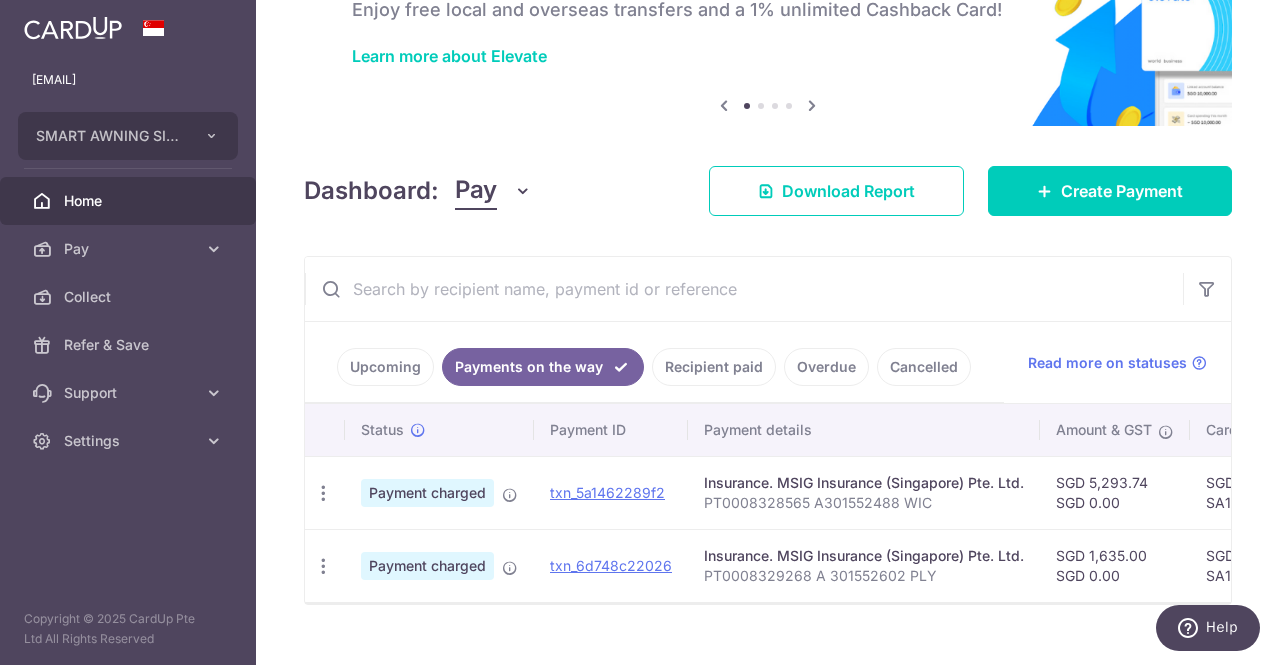 scroll, scrollTop: 174, scrollLeft: 0, axis: vertical 